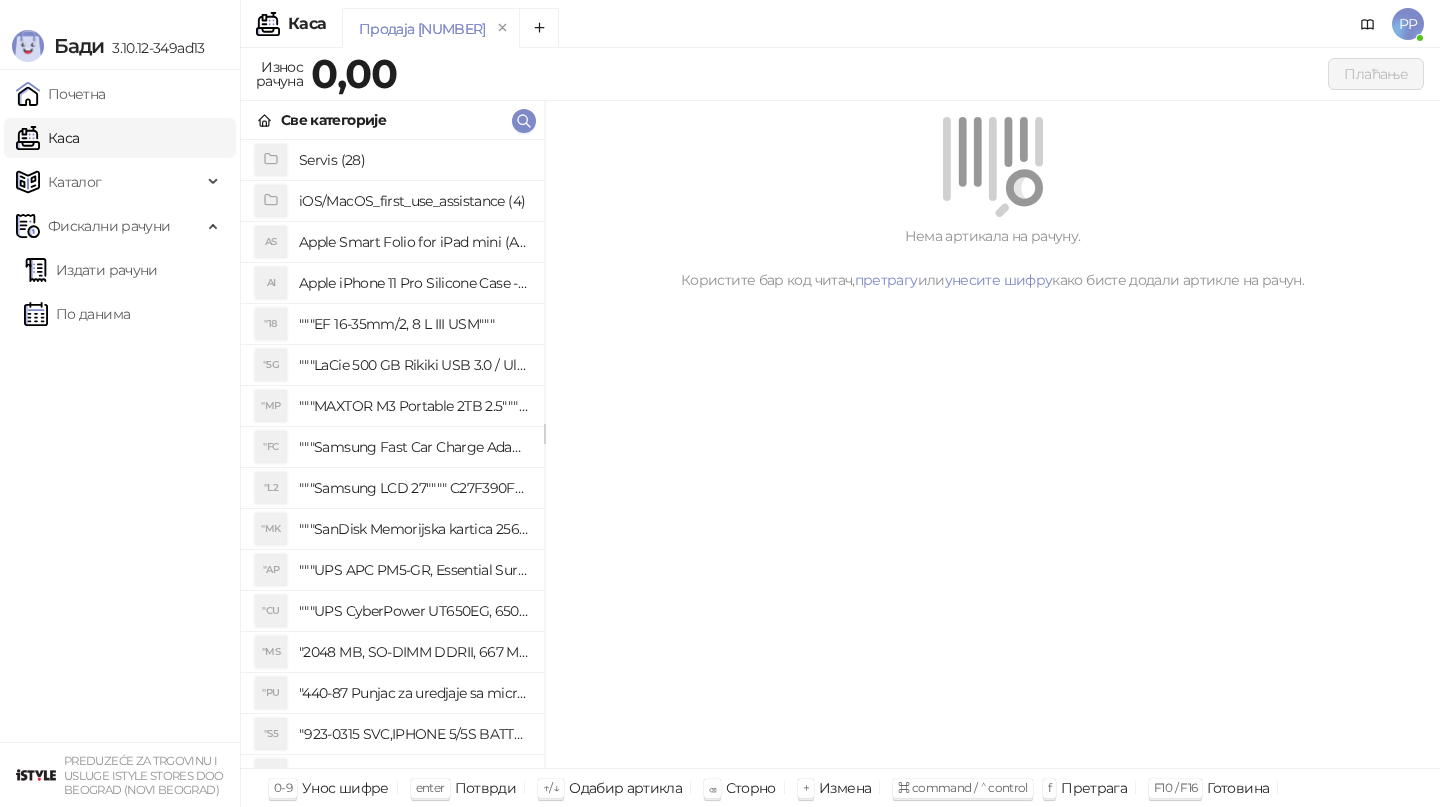 scroll, scrollTop: 0, scrollLeft: 0, axis: both 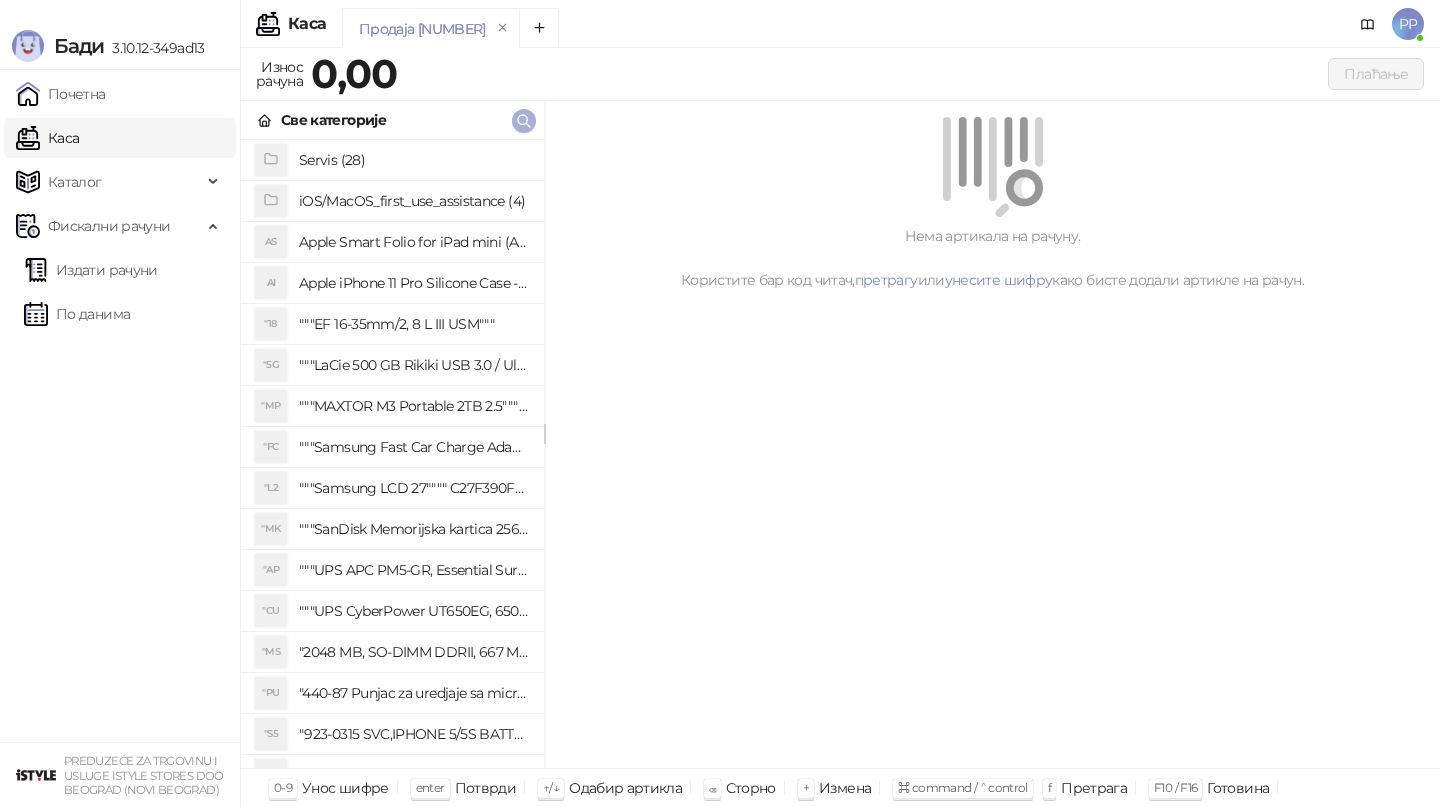 click at bounding box center (524, 121) 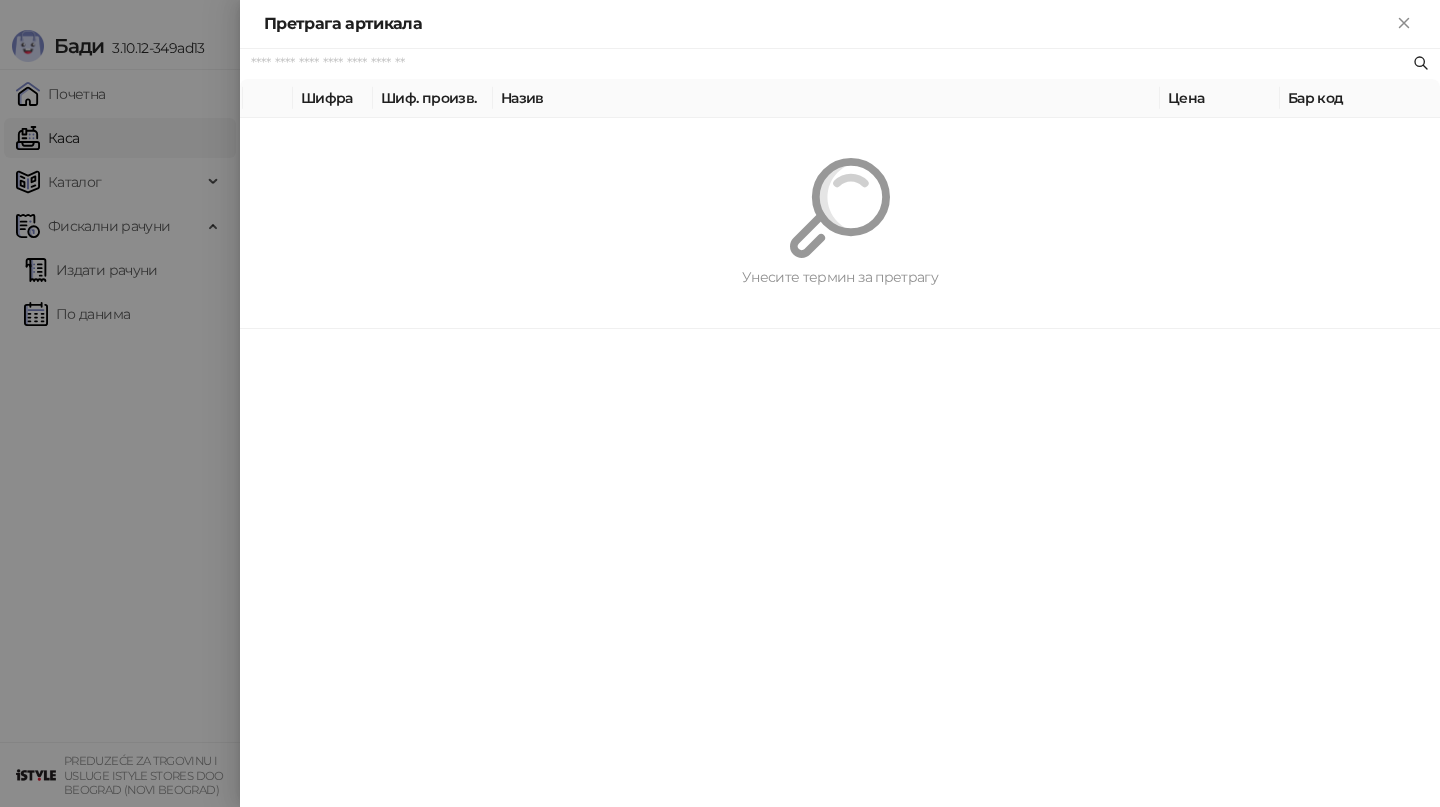 paste on "**********" 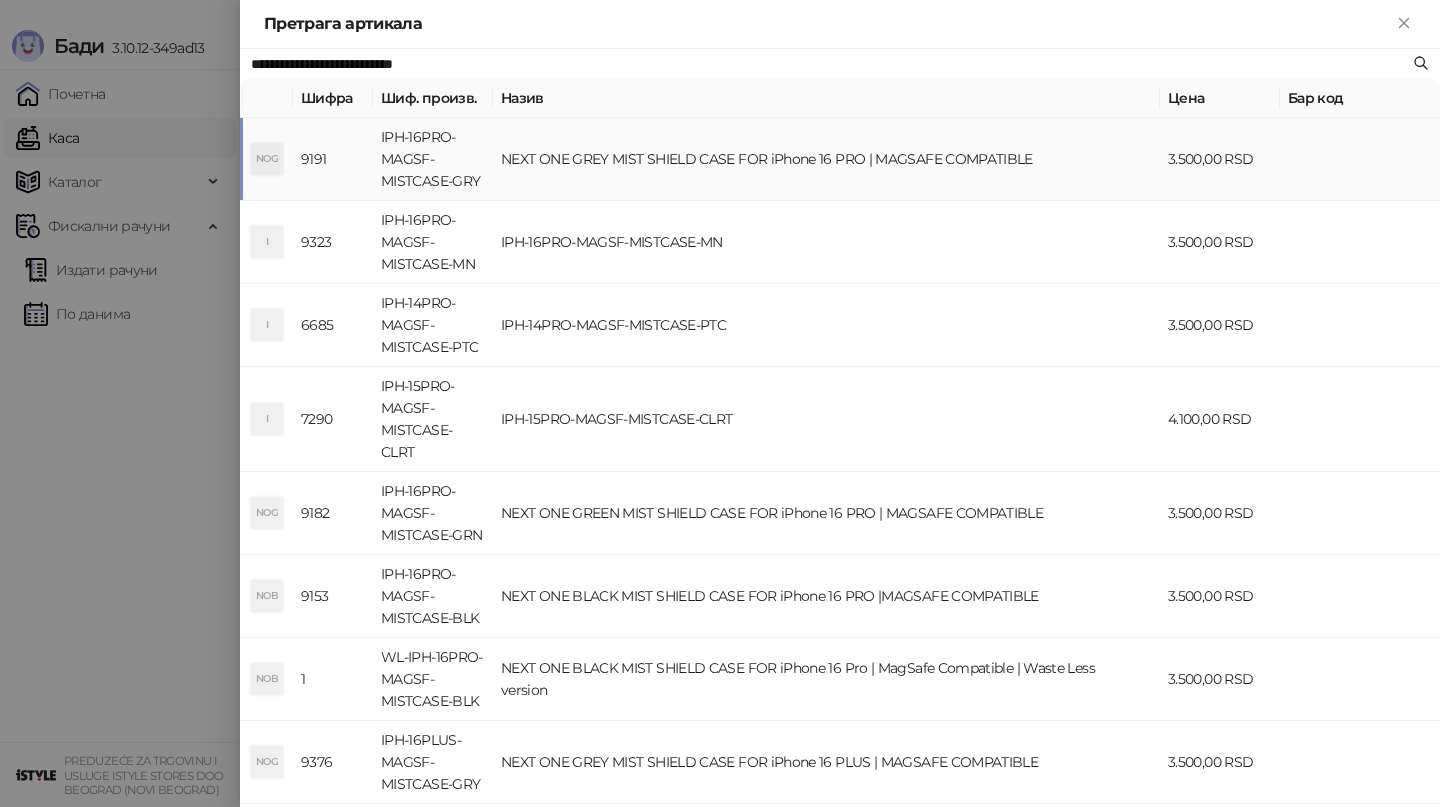type on "**********" 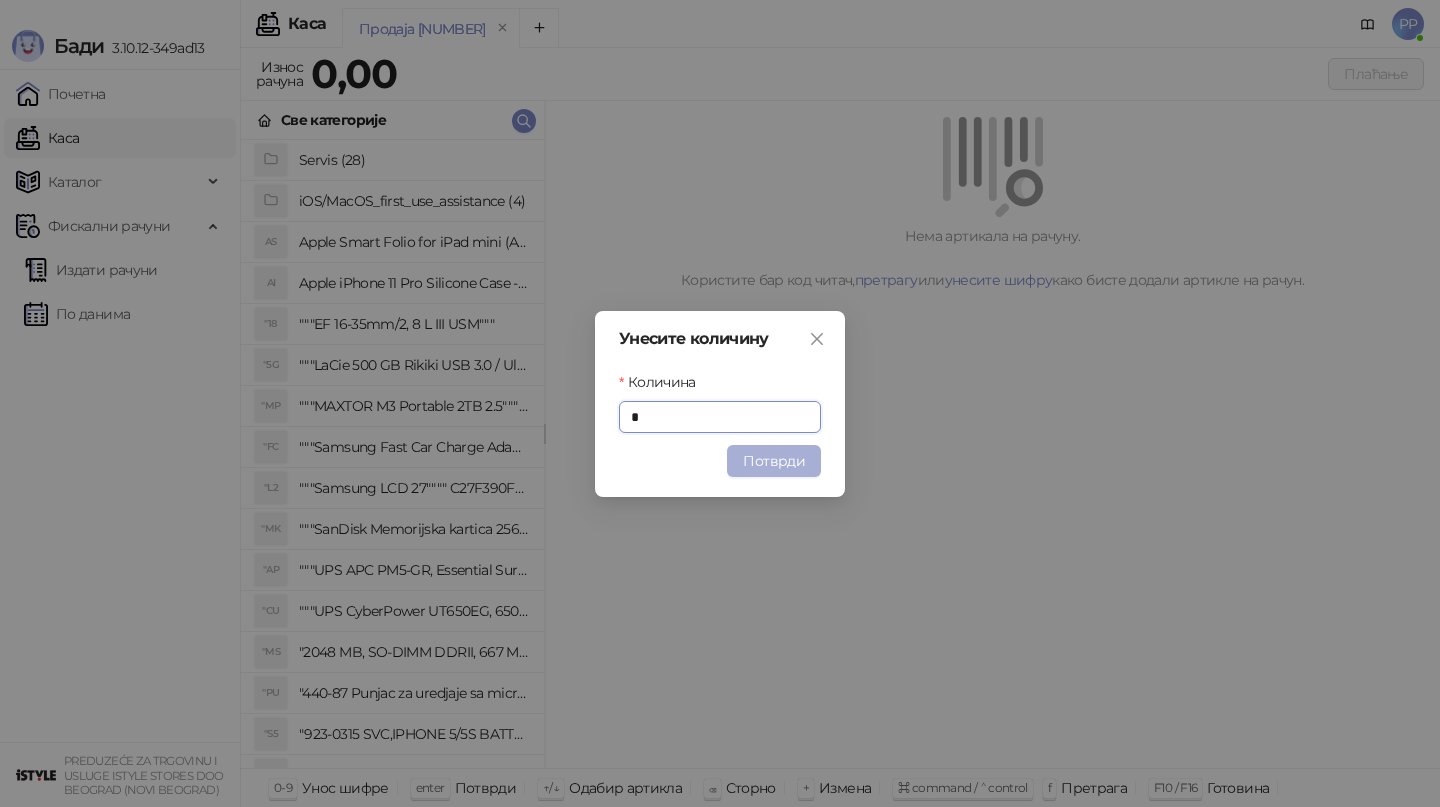 click on "Потврди" at bounding box center [774, 461] 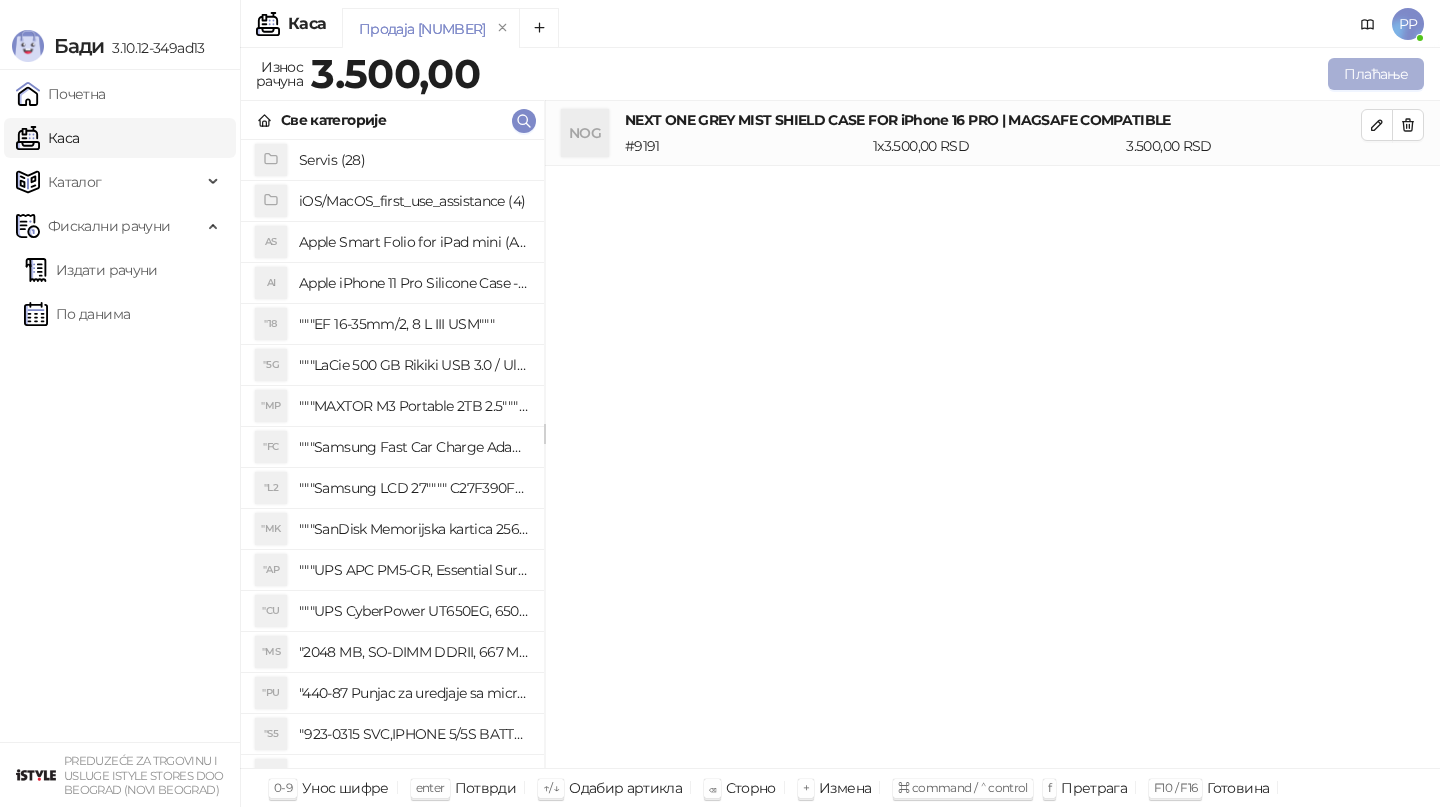 click on "Плаћање" at bounding box center (1376, 74) 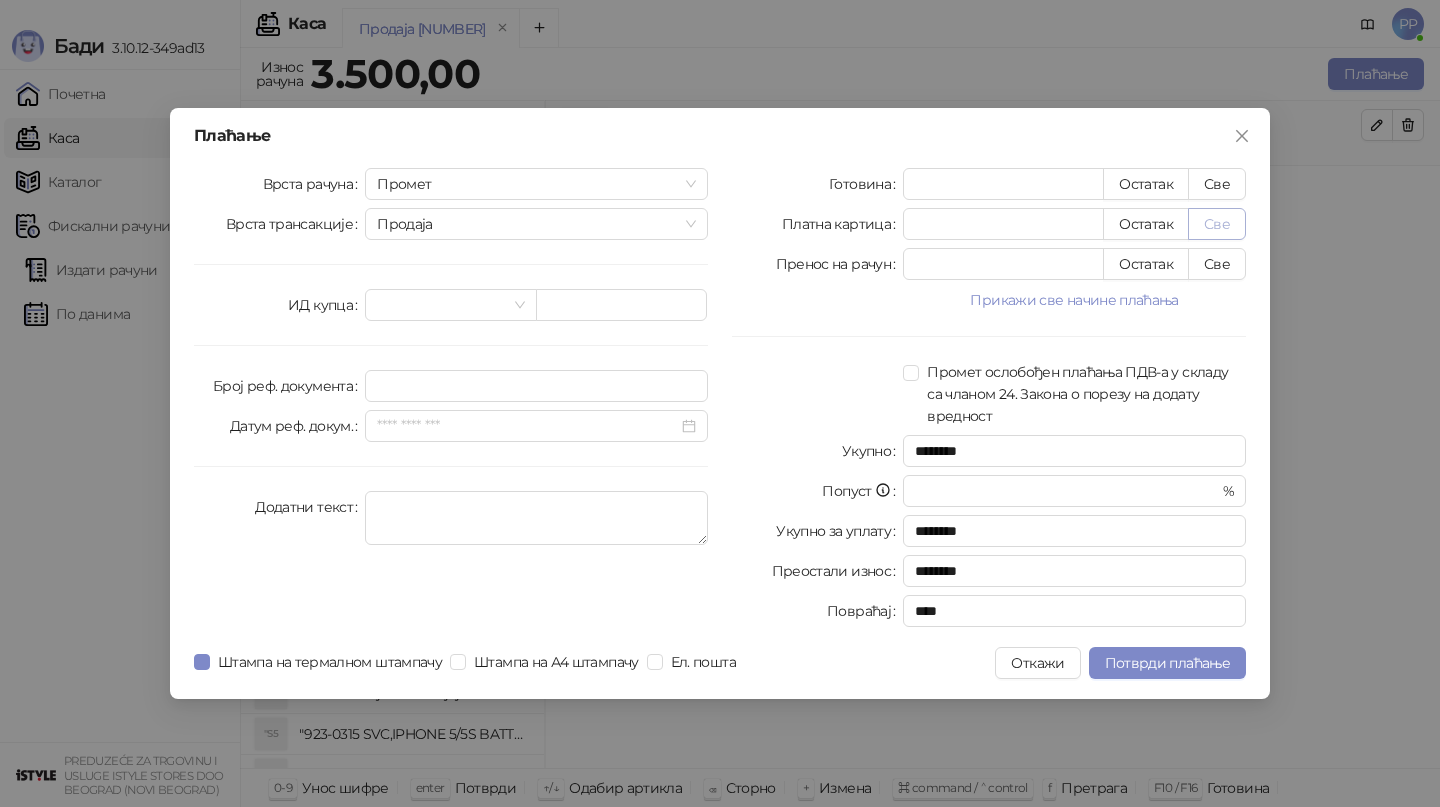 click on "Све" at bounding box center (1217, 224) 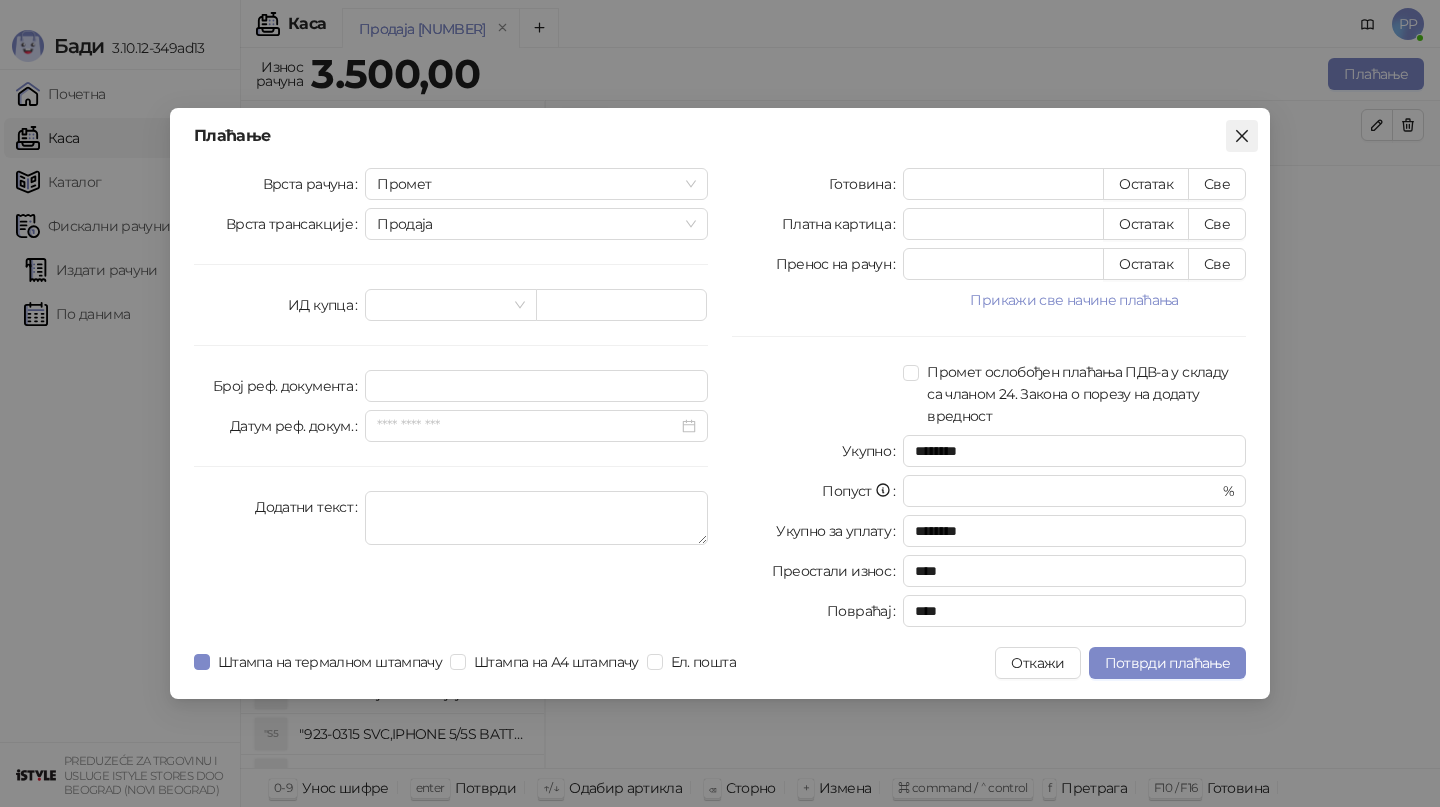 click 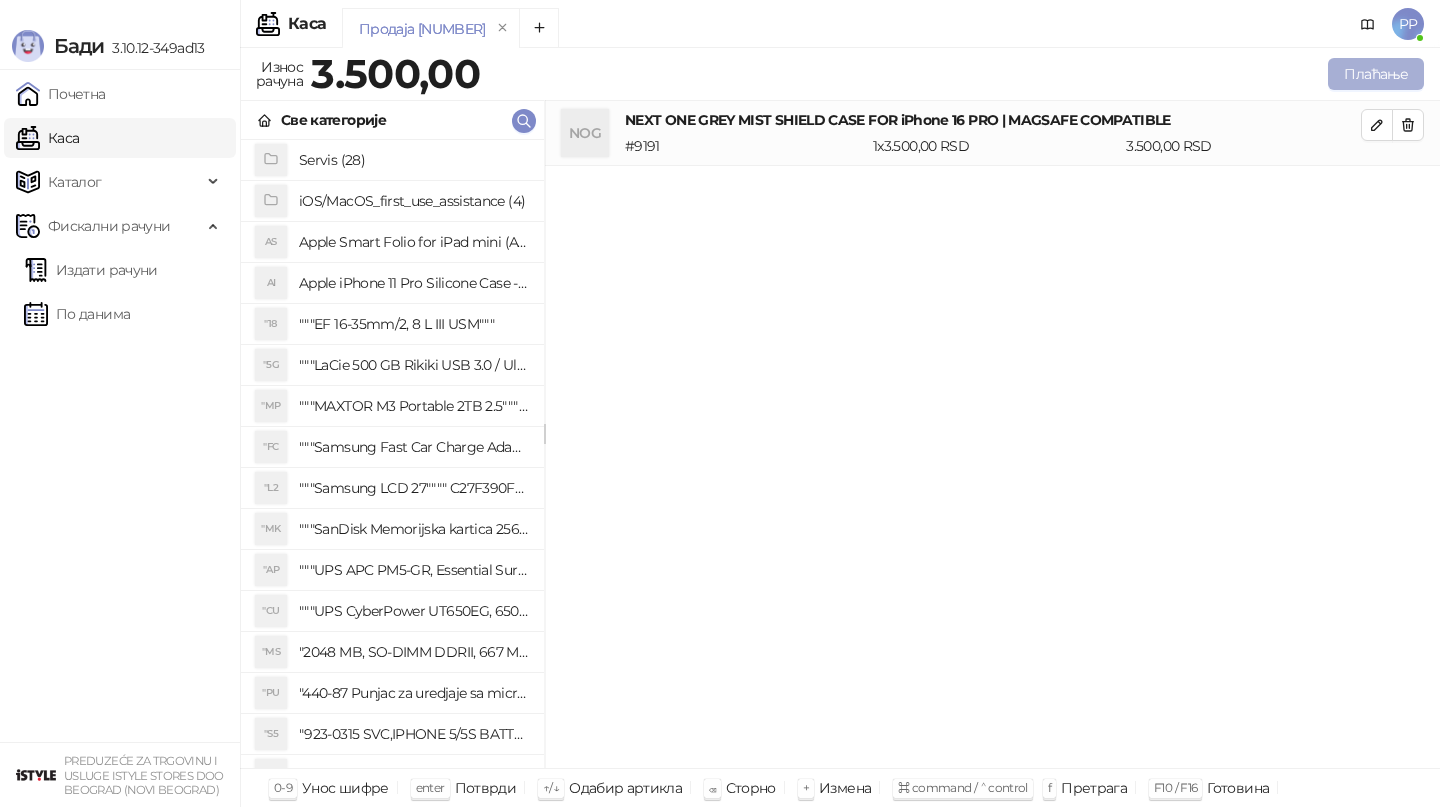 click on "Плаћање" at bounding box center [1376, 74] 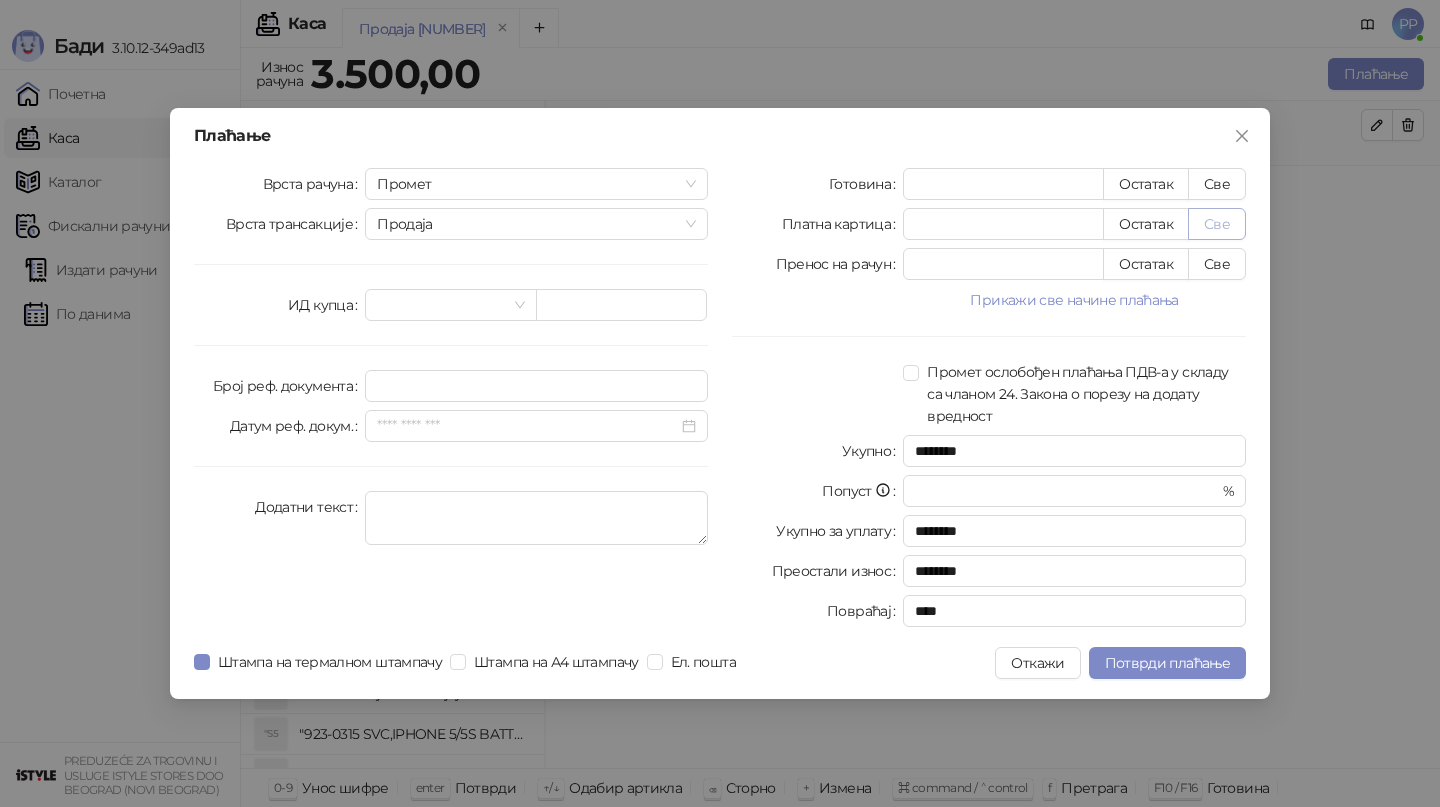 click on "Све" at bounding box center [1217, 224] 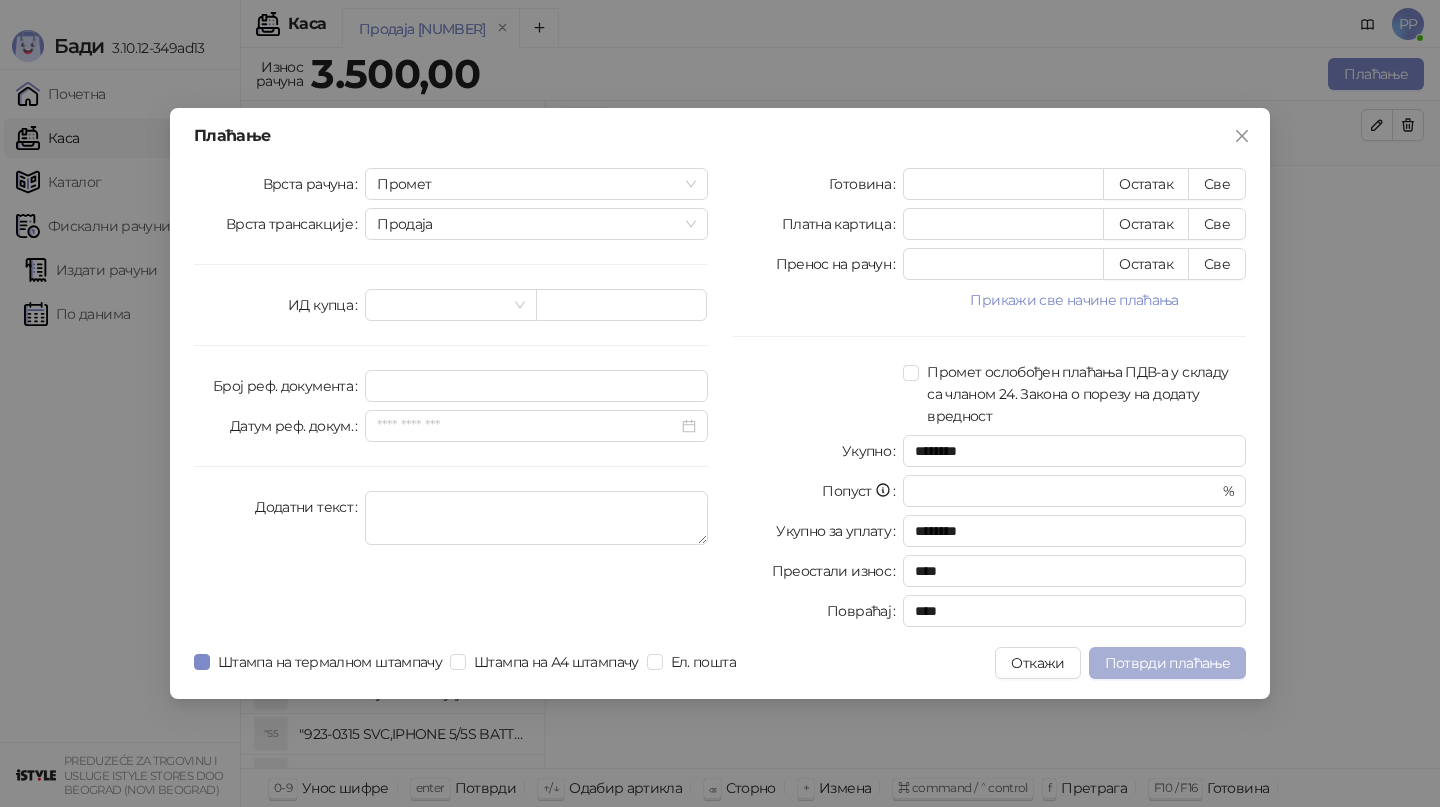 click on "Потврди плаћање" at bounding box center [1167, 663] 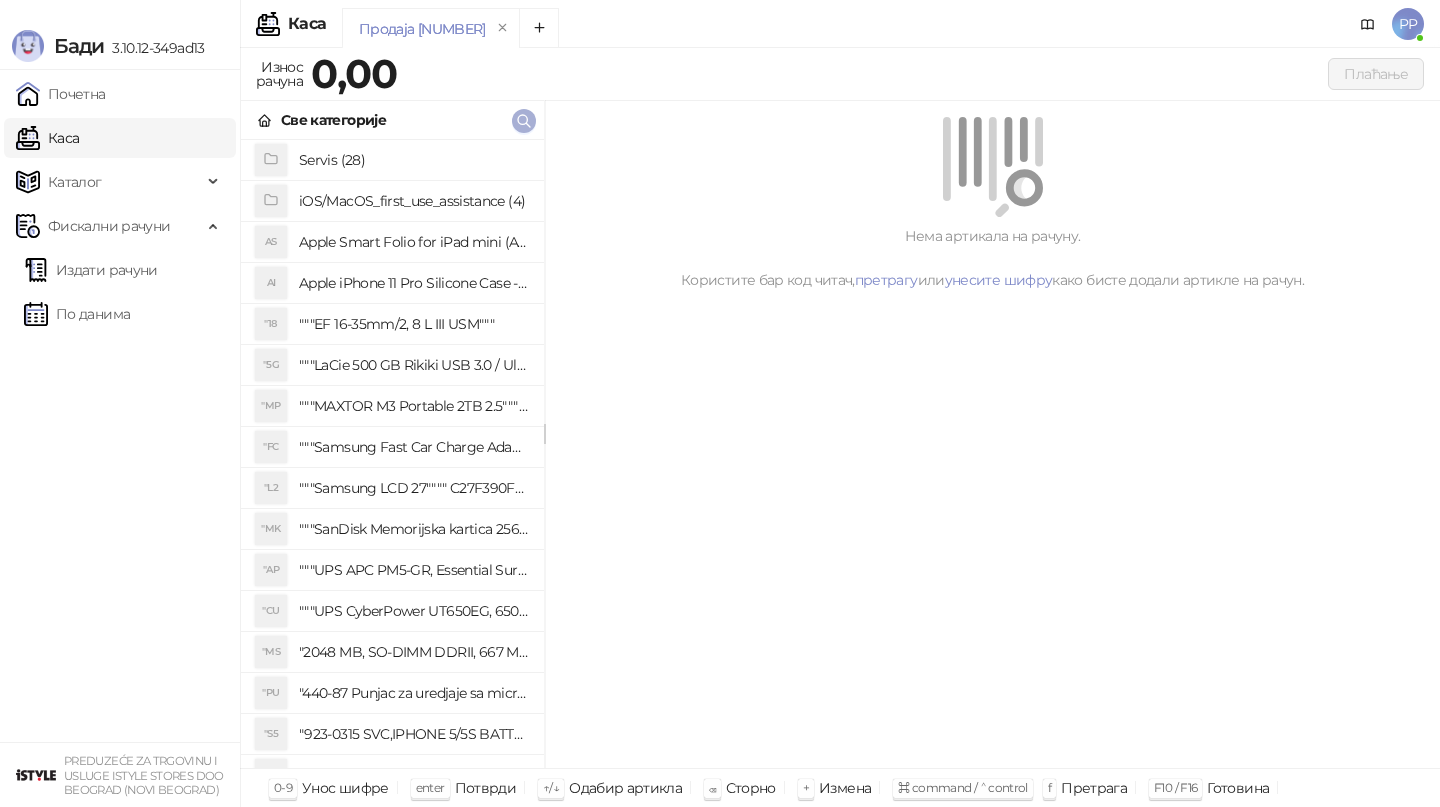 click 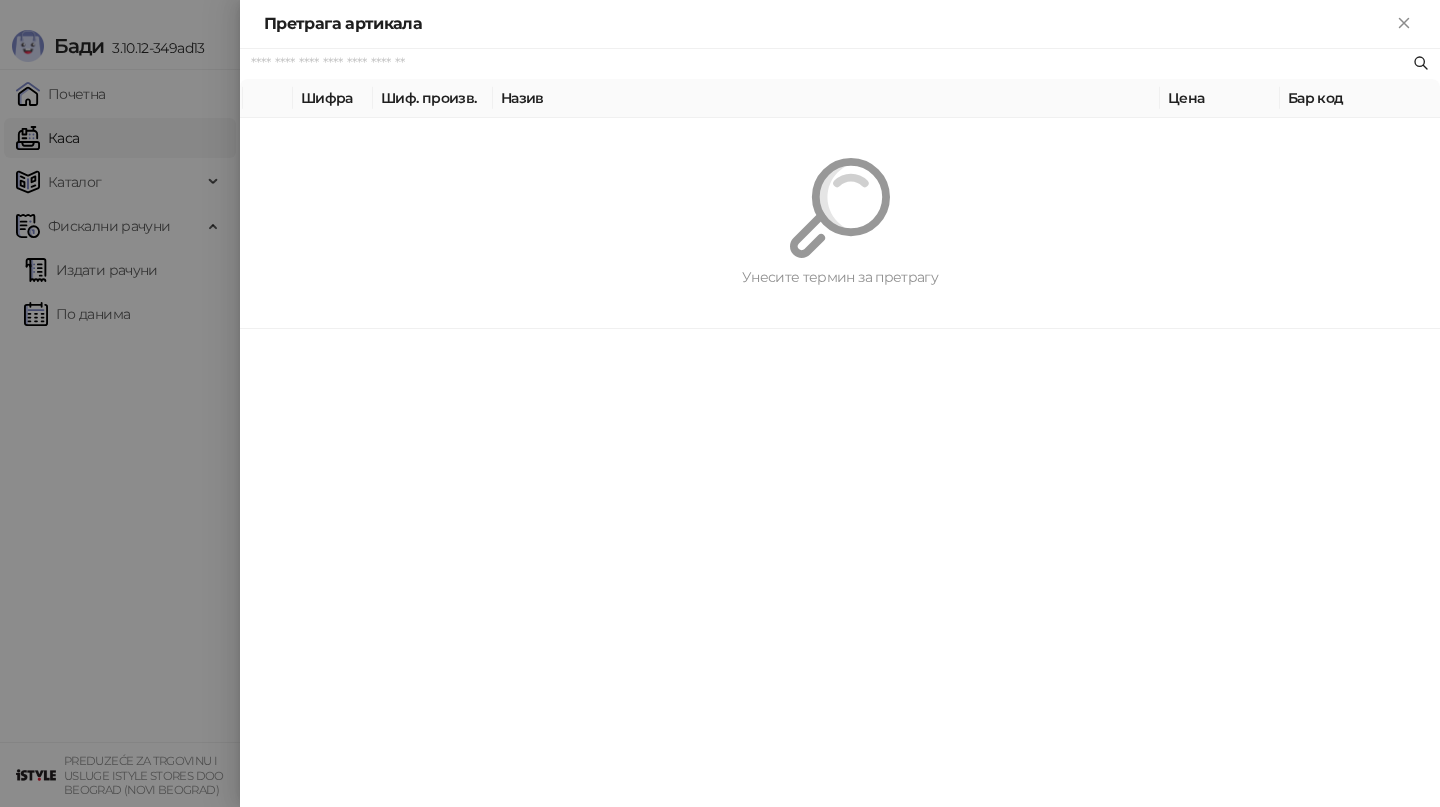 paste on "*********" 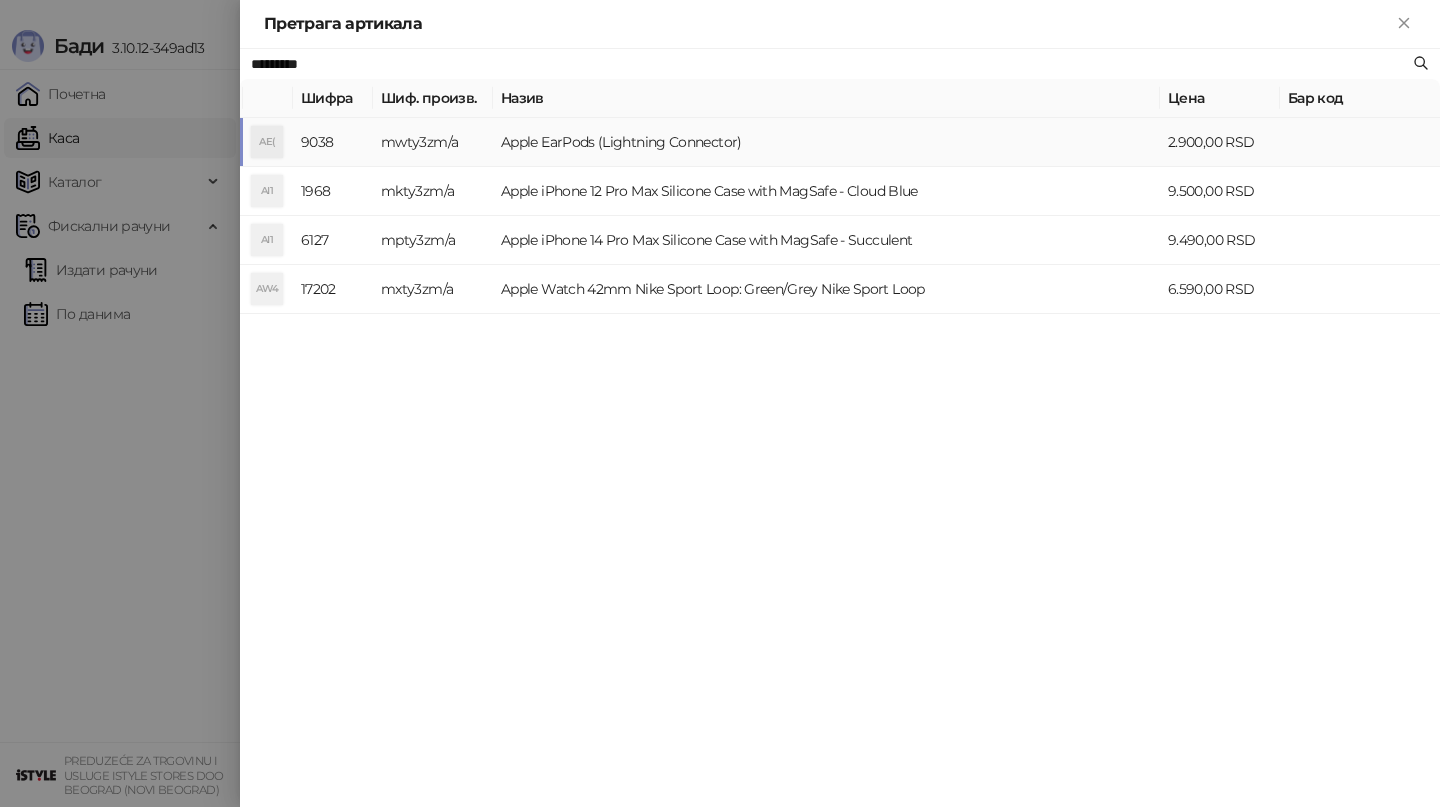 type on "*********" 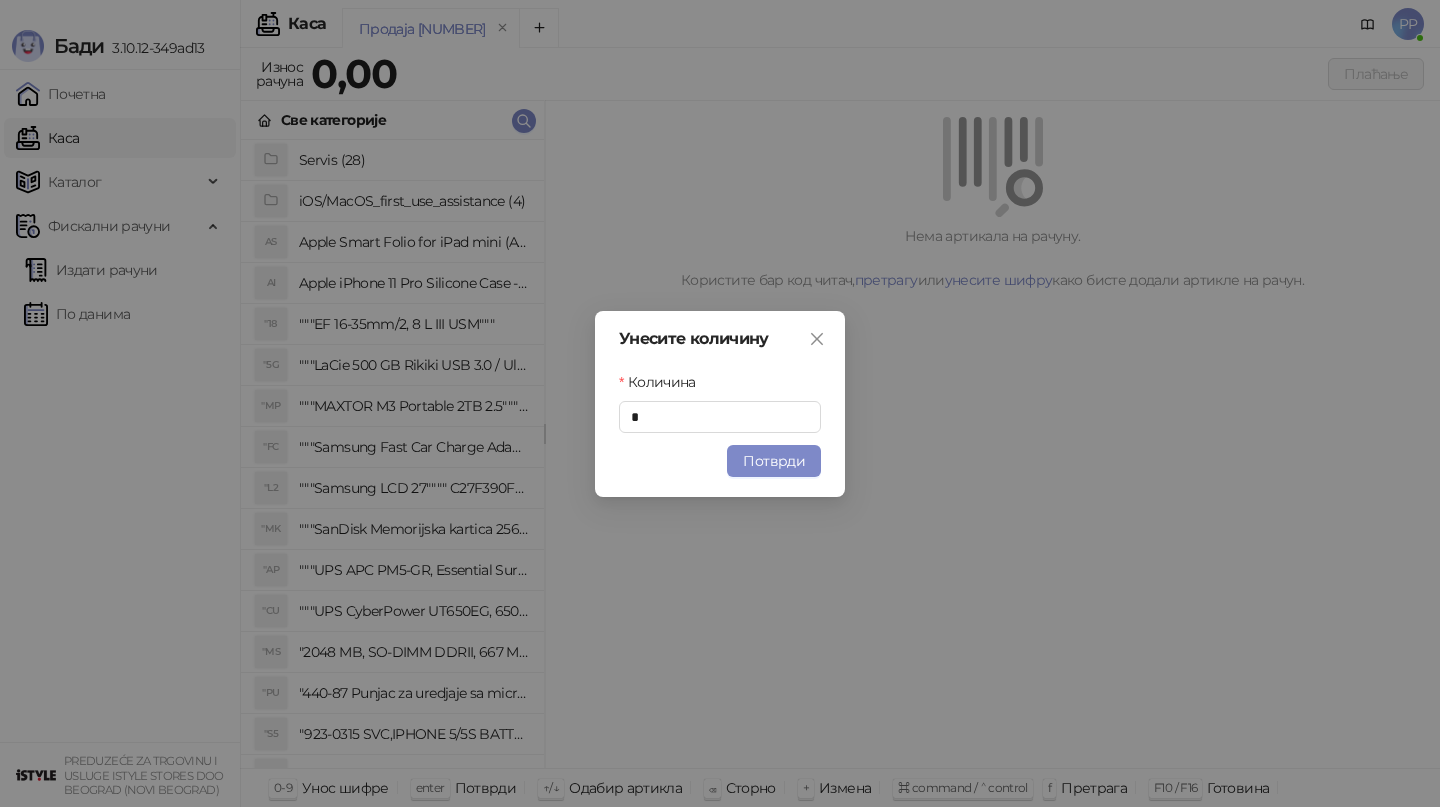 click on "Потврди" at bounding box center [774, 461] 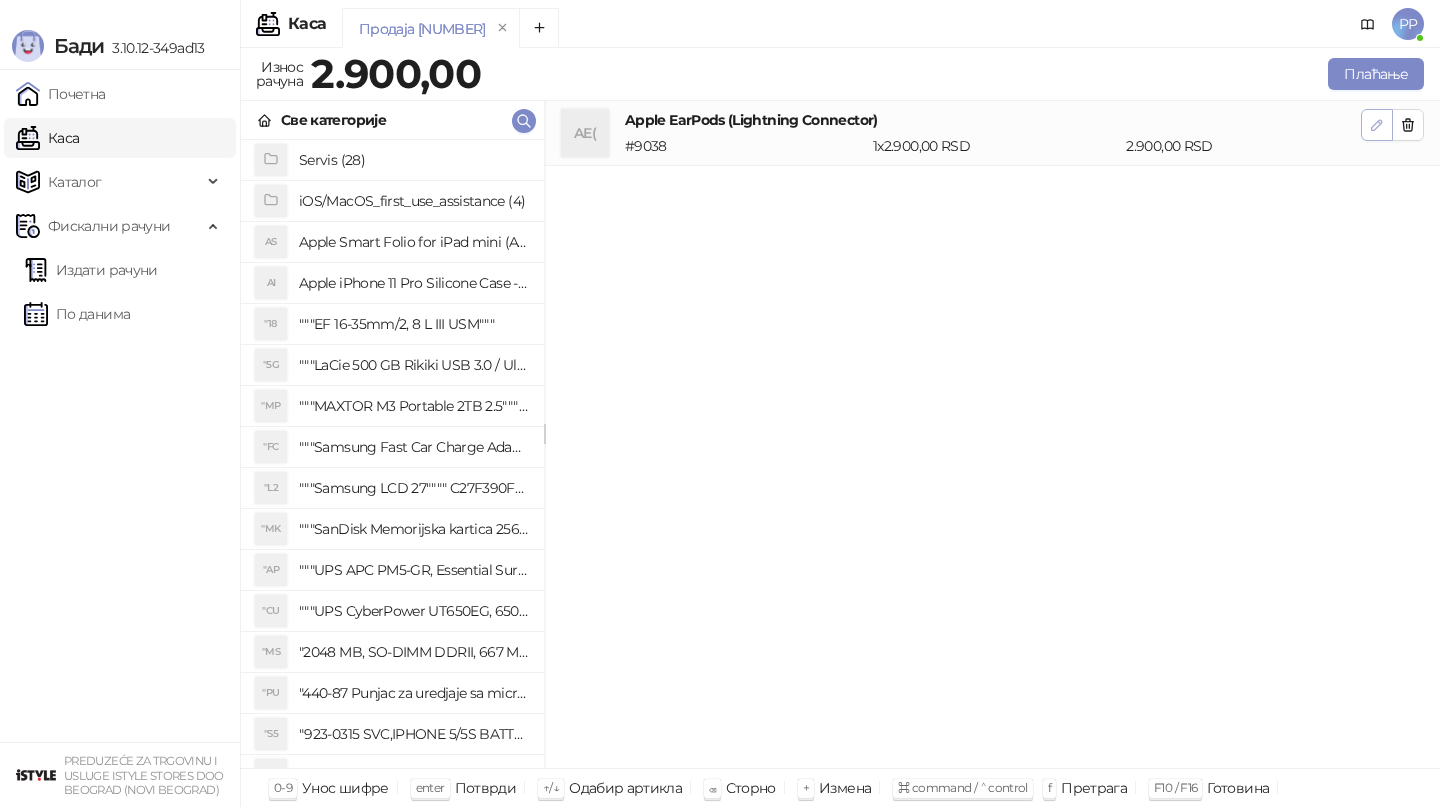 click 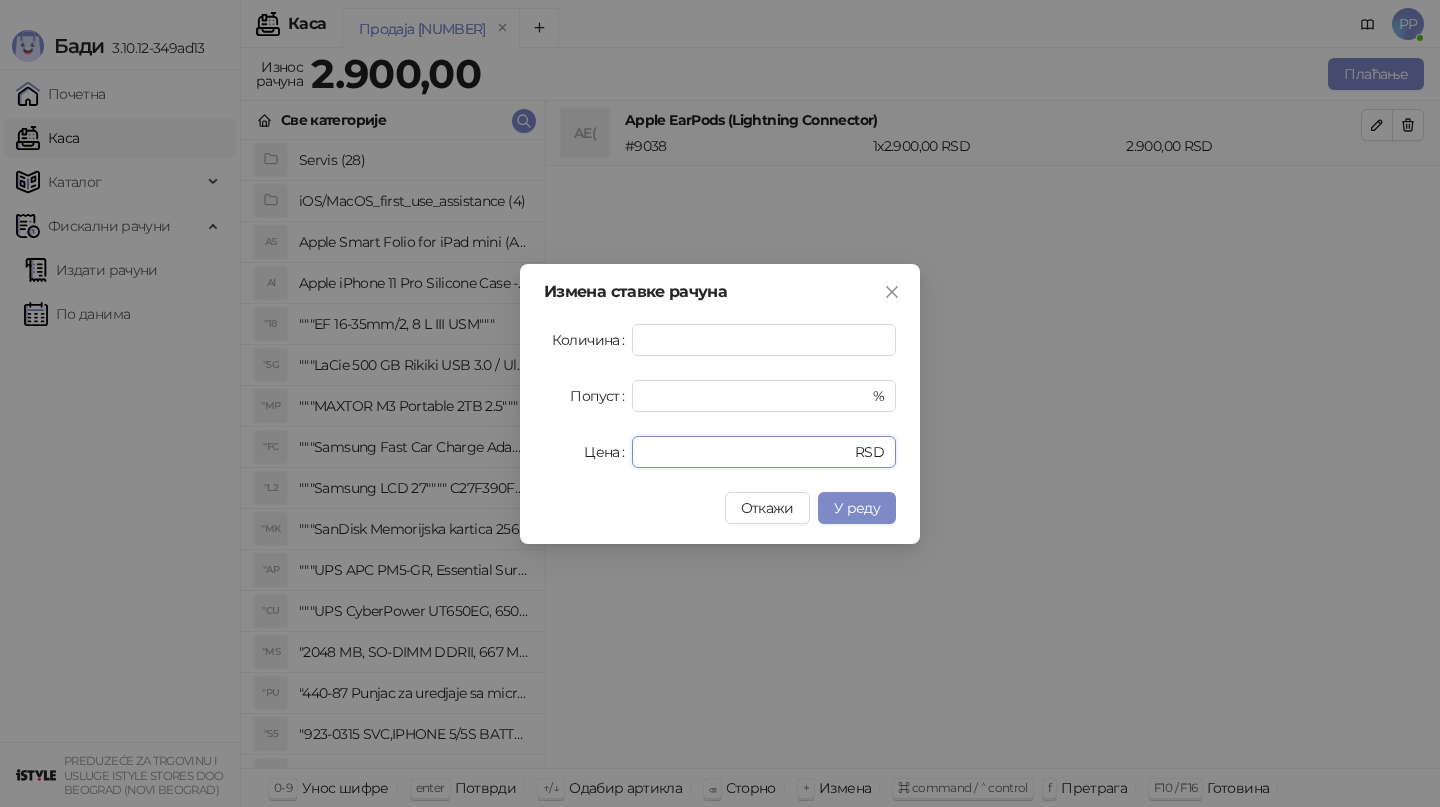 drag, startPoint x: 716, startPoint y: 450, endPoint x: 519, endPoint y: 441, distance: 197.20547 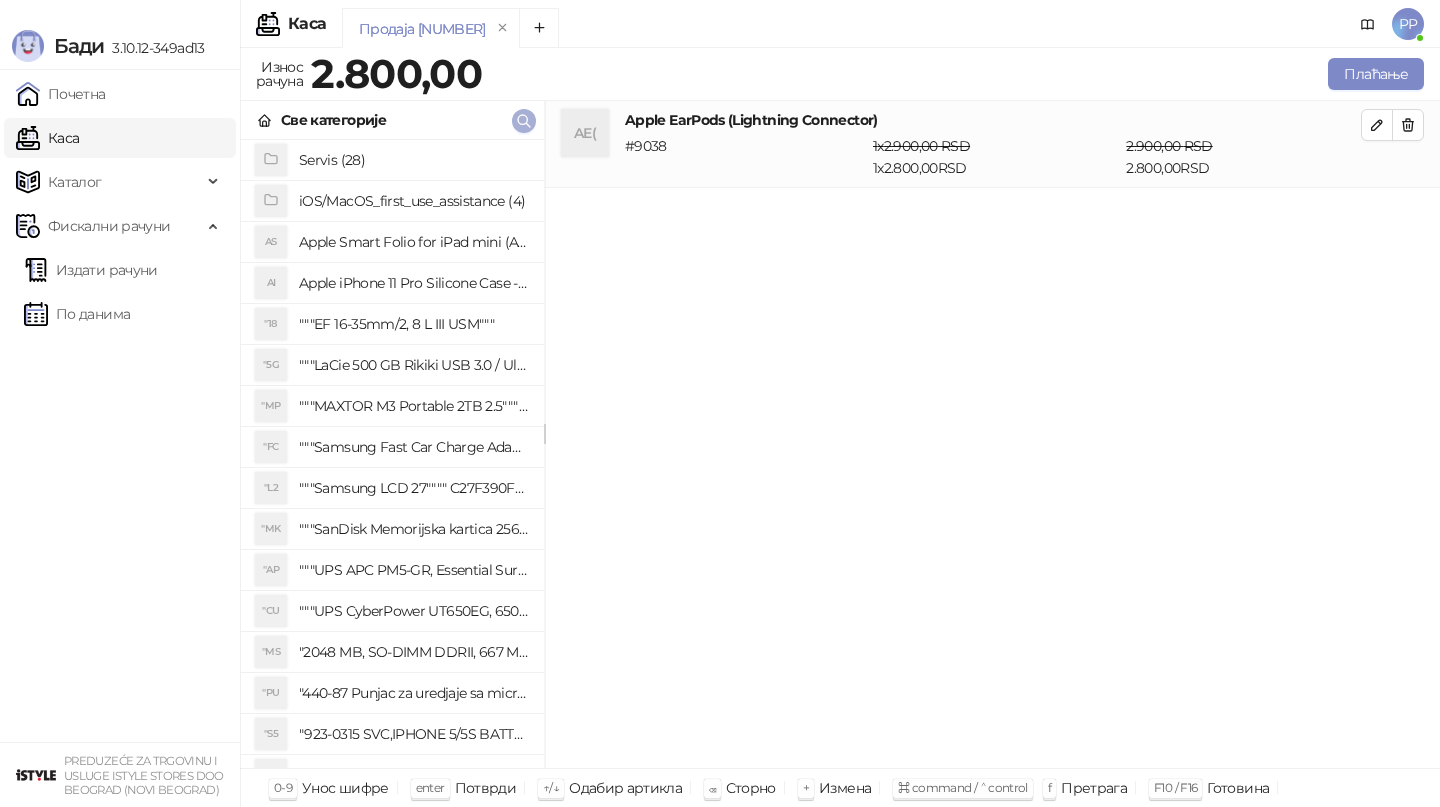 click 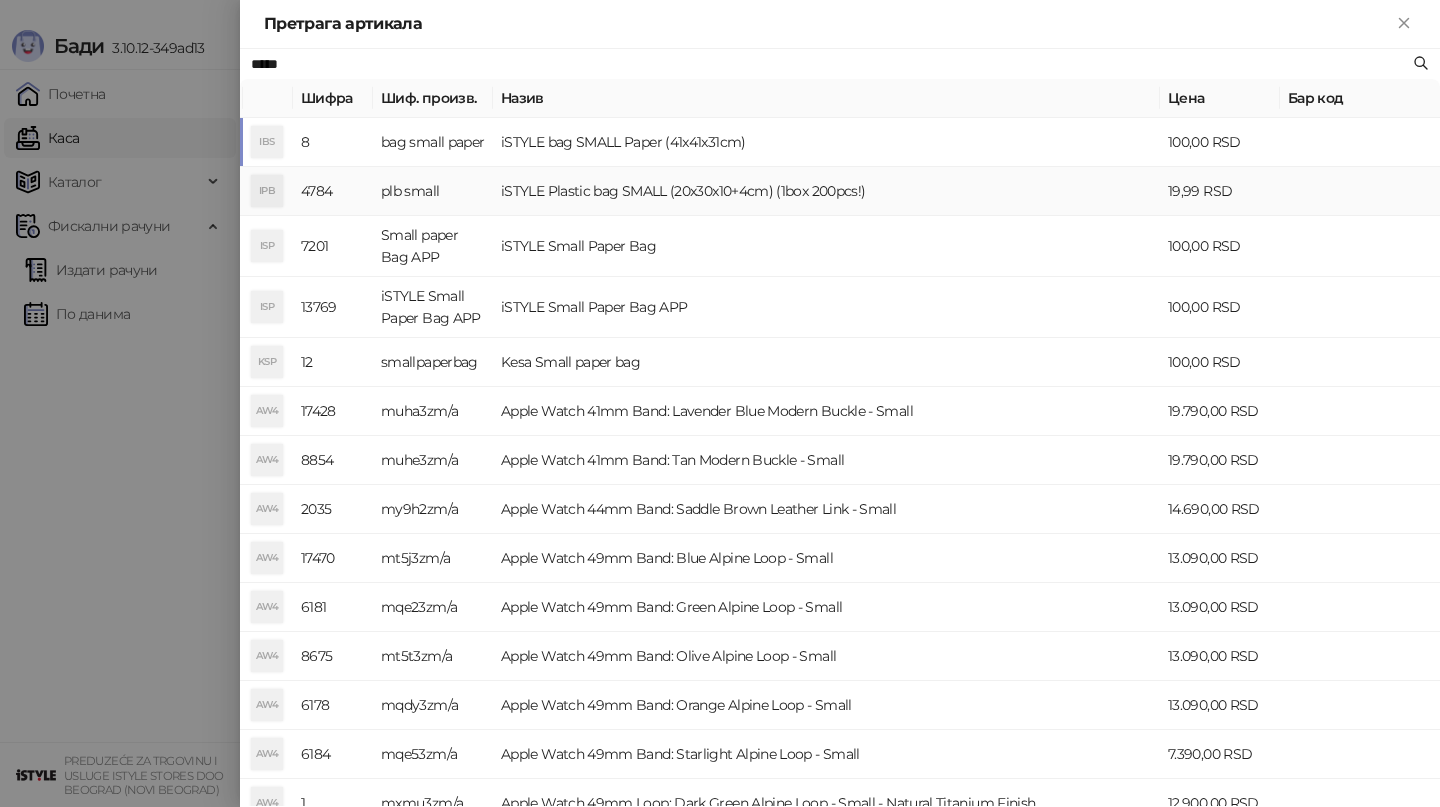 type on "*****" 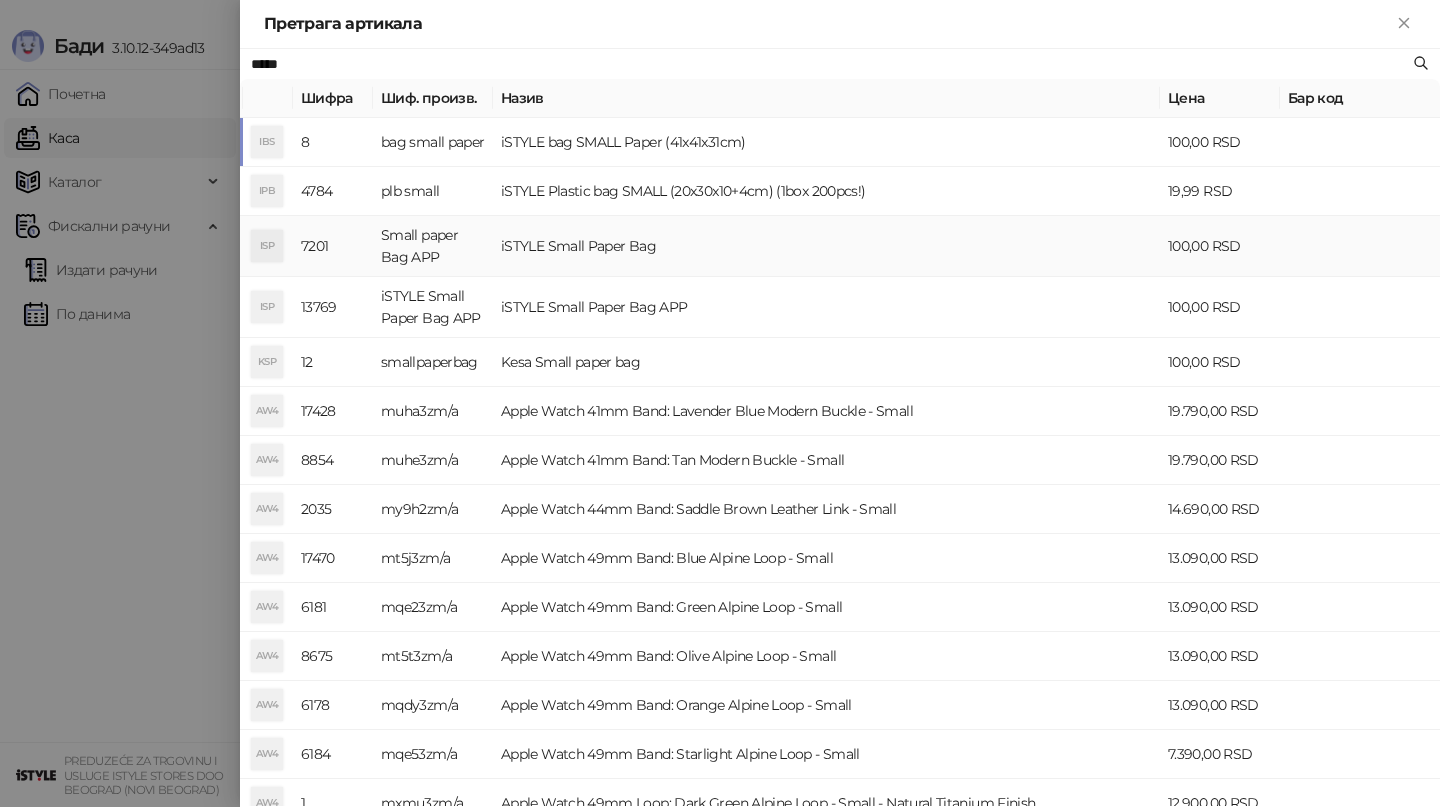 click on "iSTYLE Small Paper Bag" at bounding box center [826, 246] 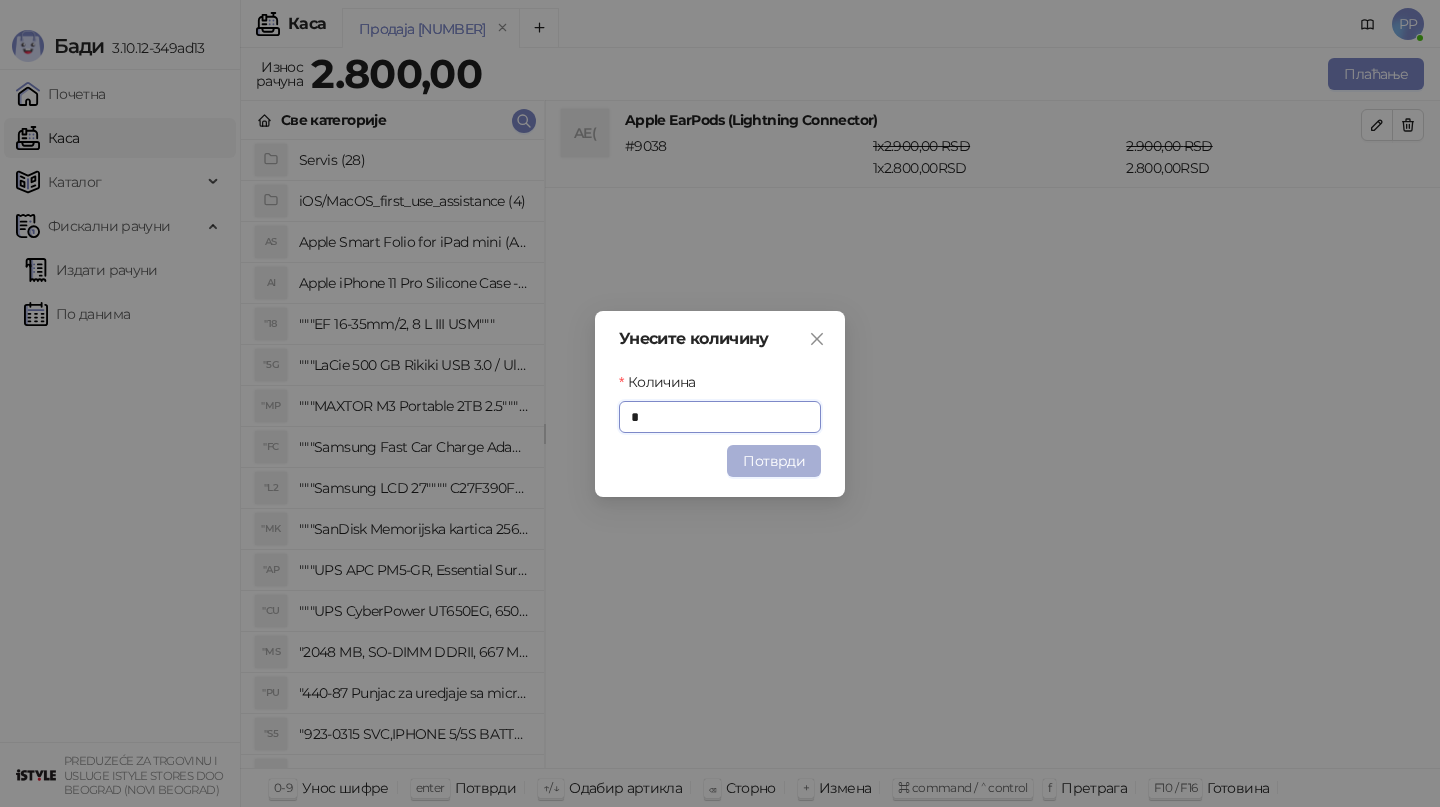 click on "Потврди" at bounding box center [774, 461] 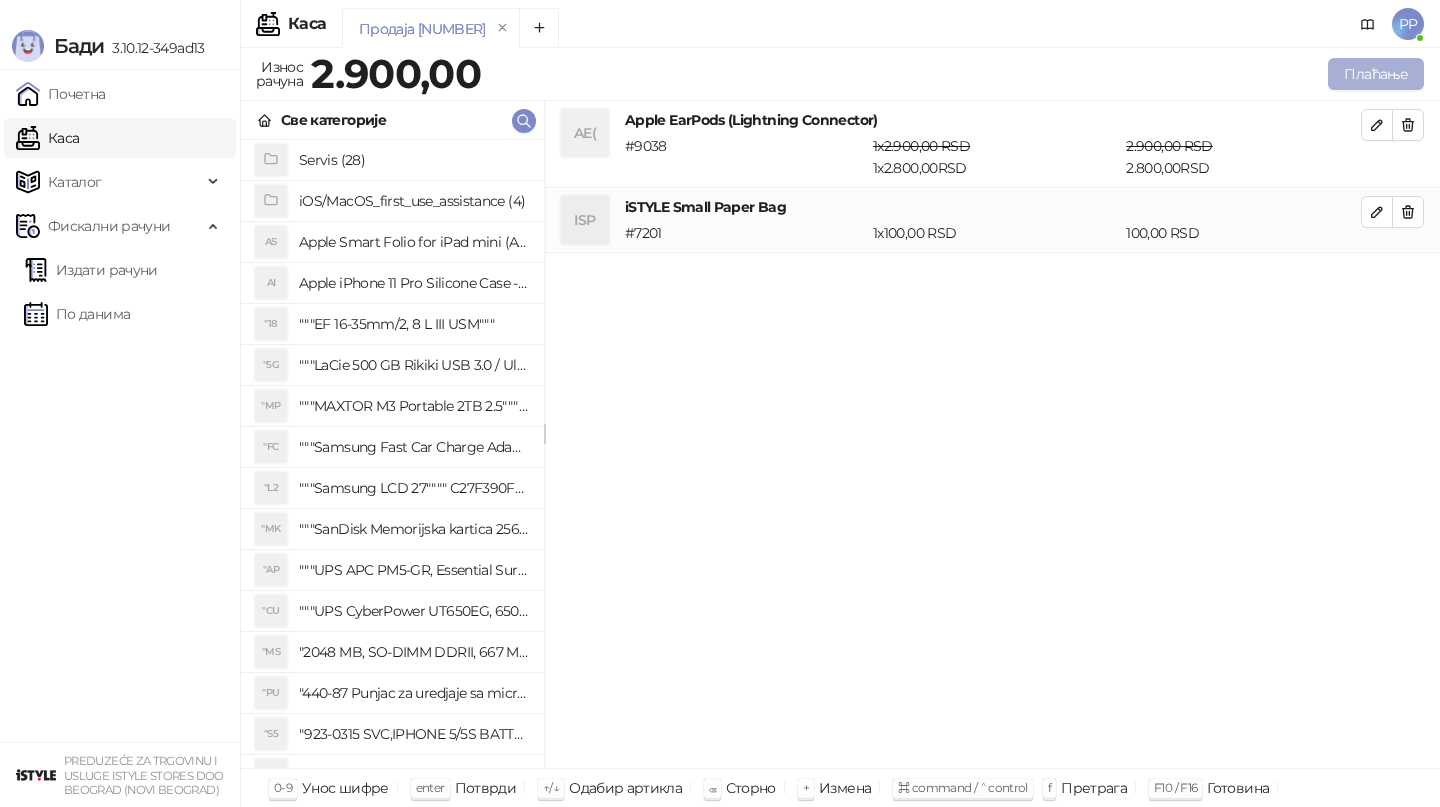 click on "Плаћање" at bounding box center [1376, 74] 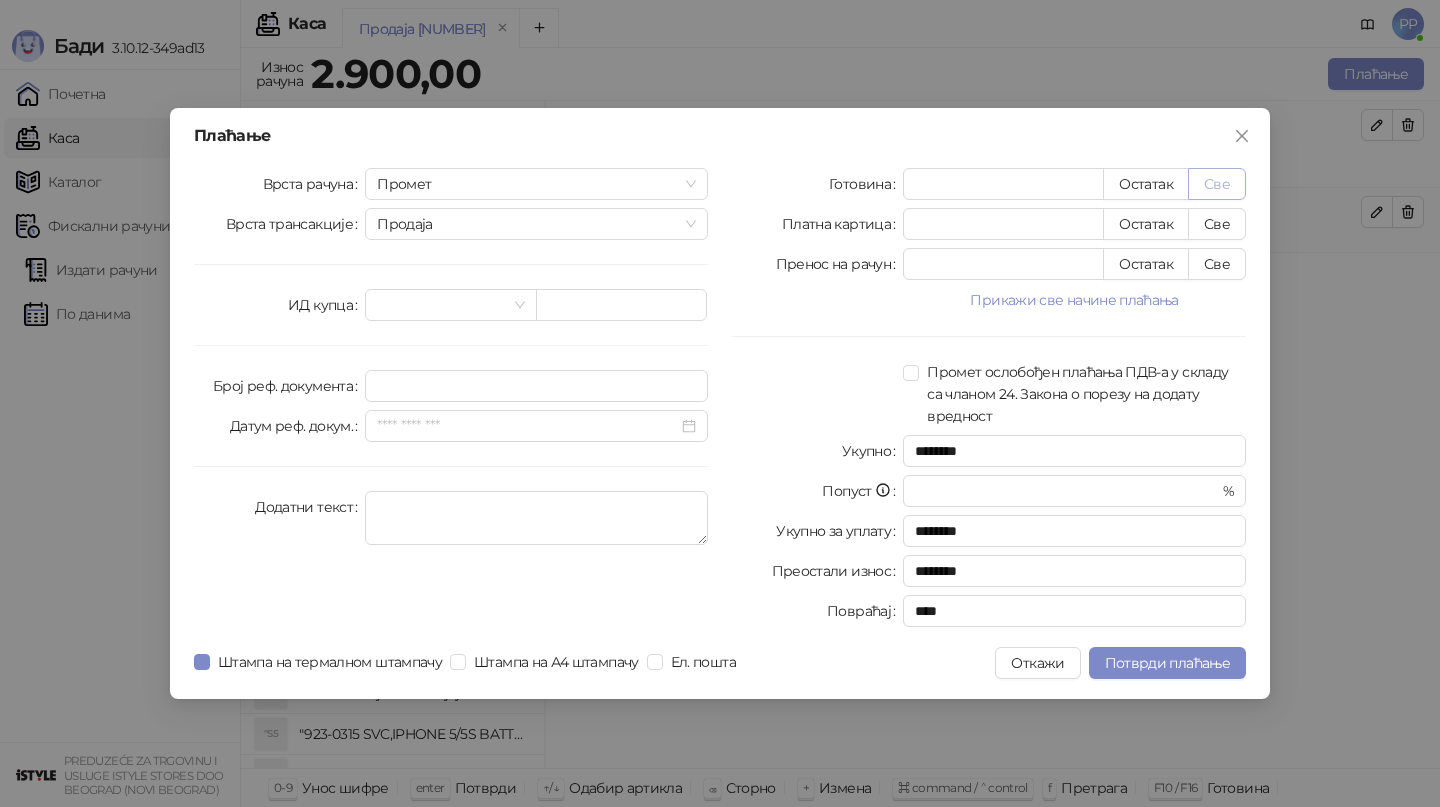 click on "Све" at bounding box center (1217, 184) 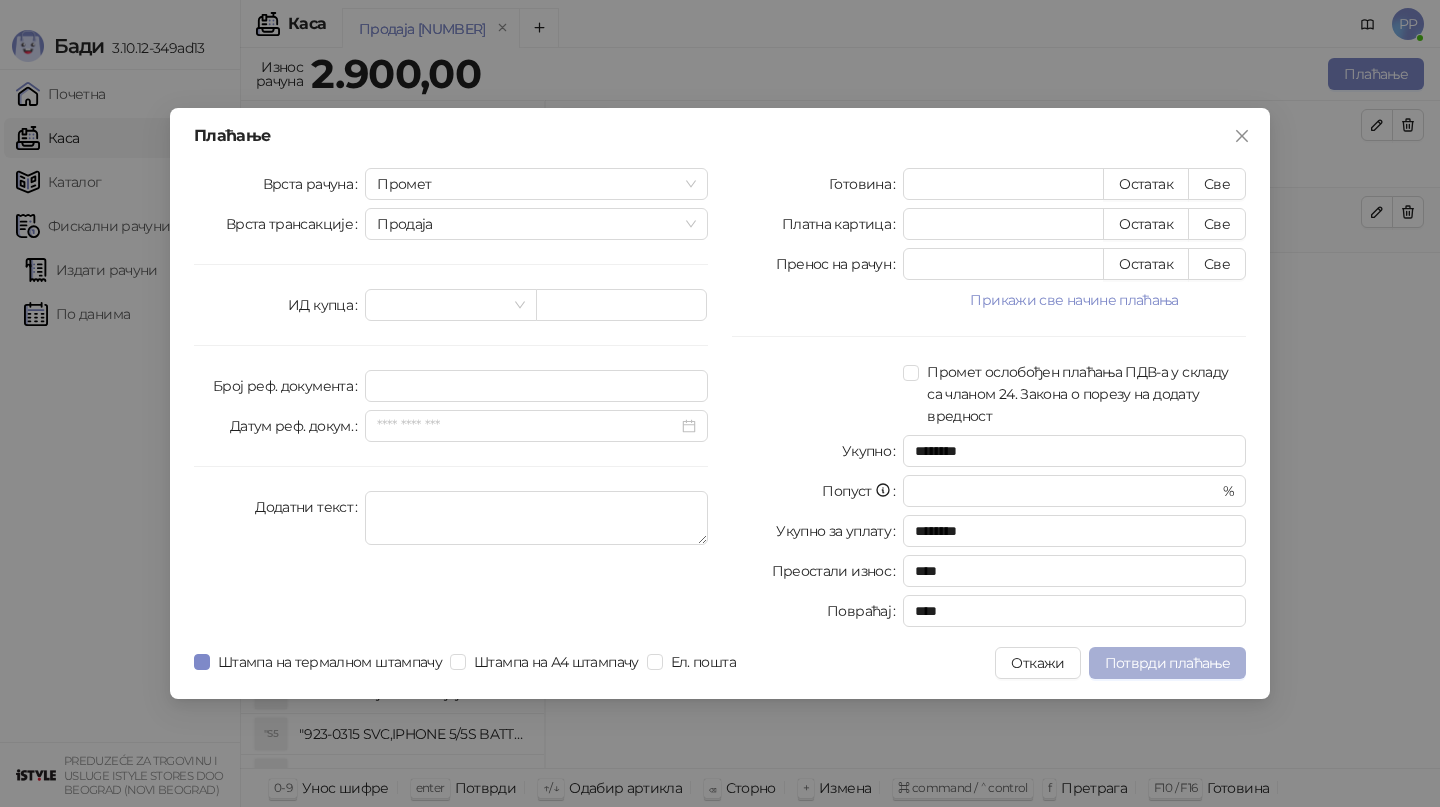 click on "Потврди плаћање" at bounding box center (1167, 663) 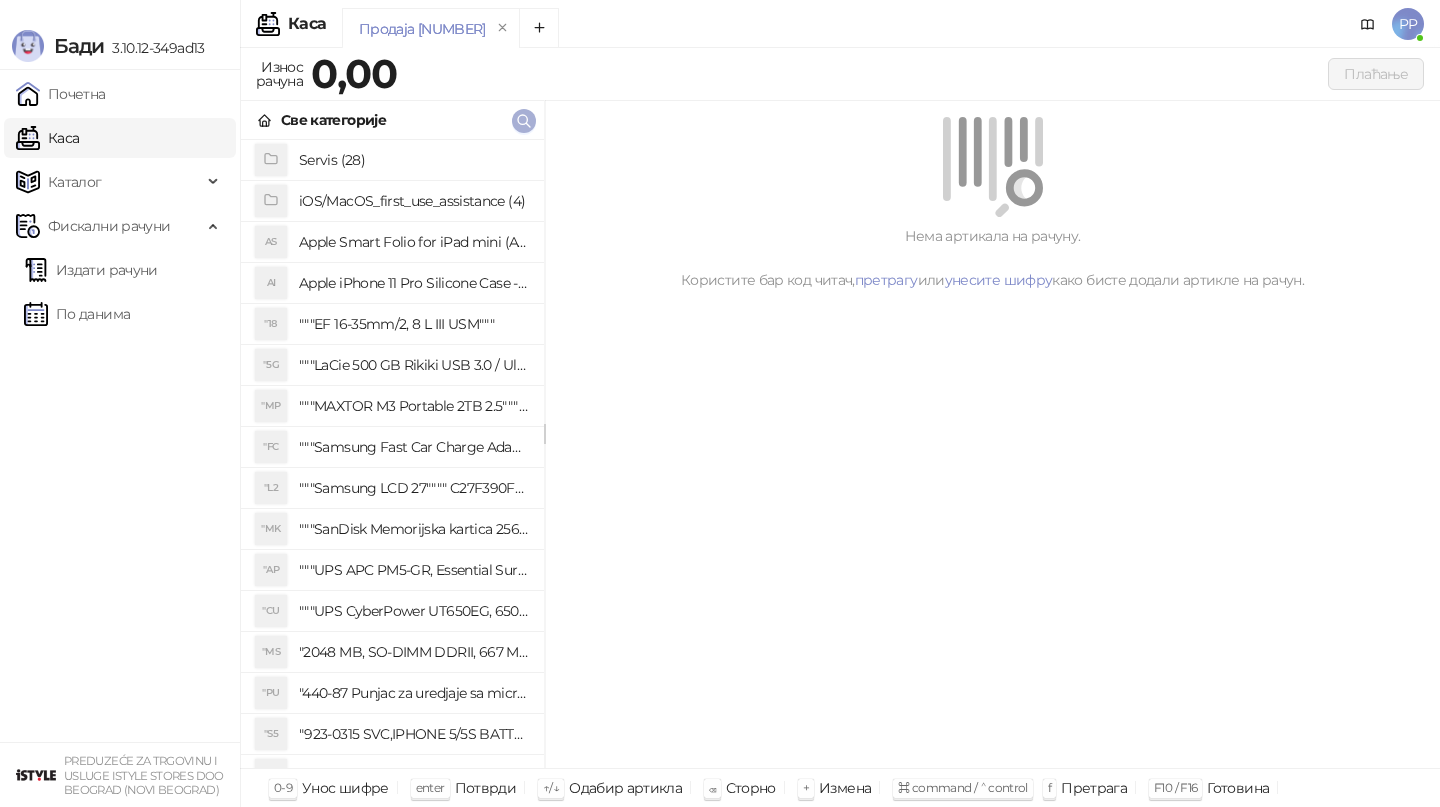 click 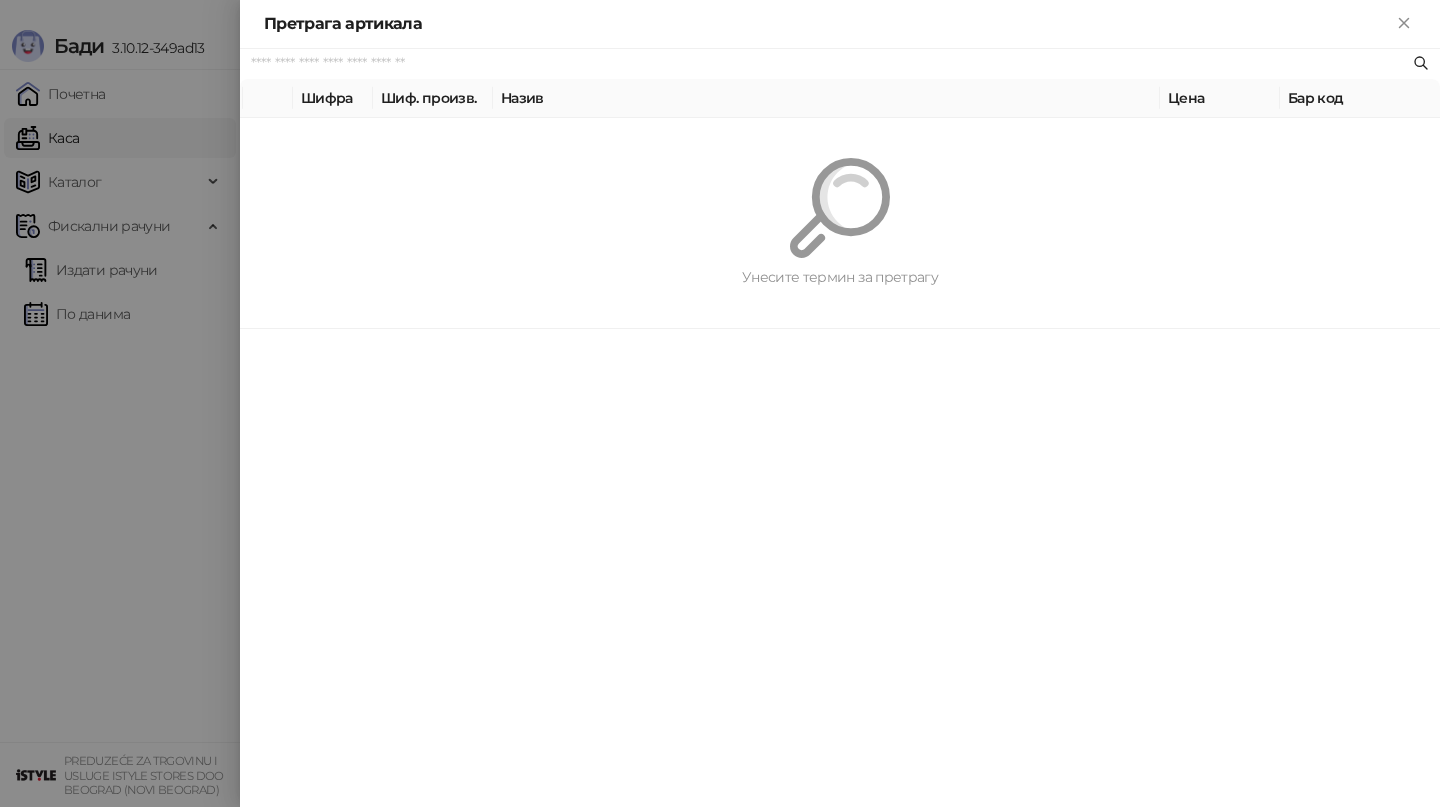paste on "*********" 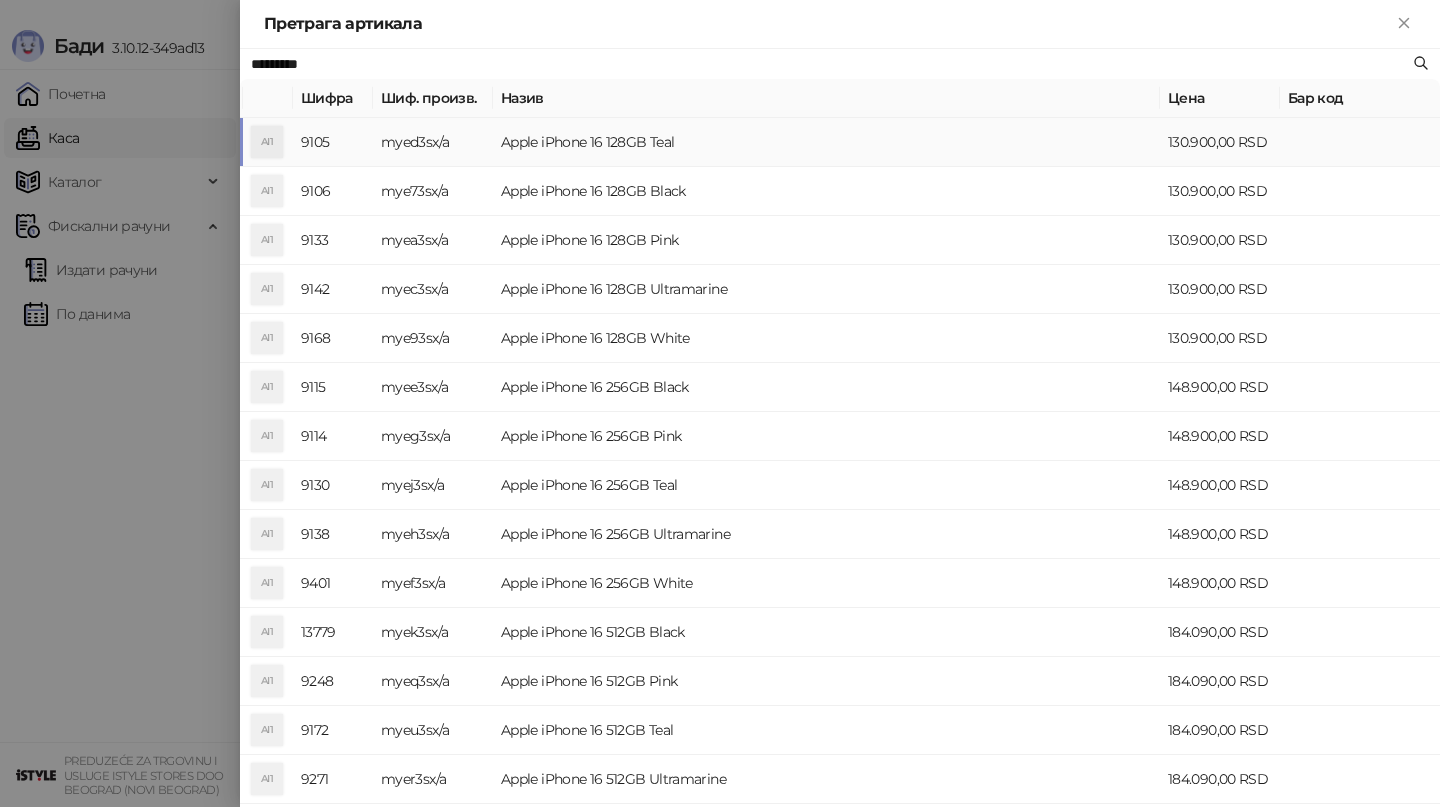 type on "*********" 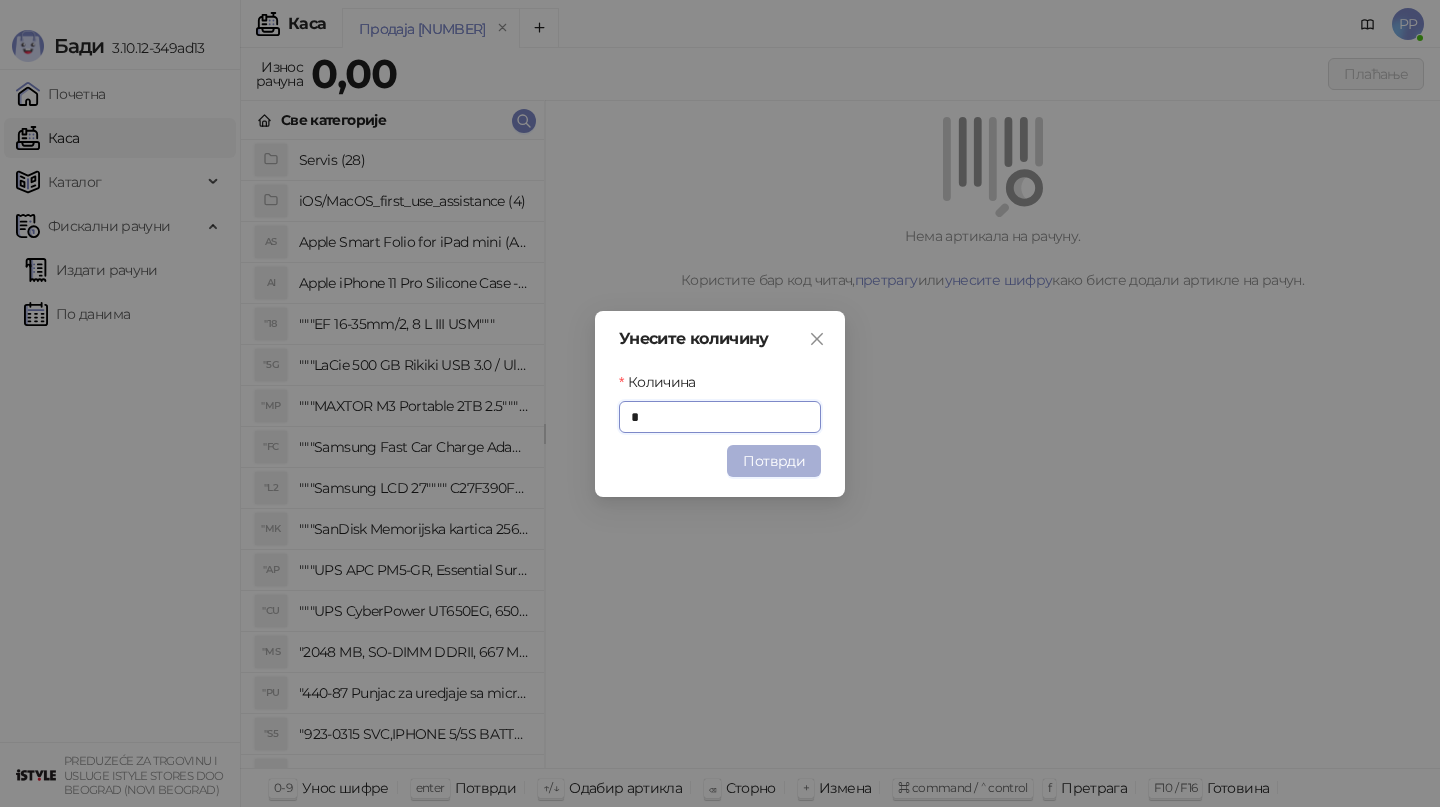 click on "Потврди" at bounding box center [774, 461] 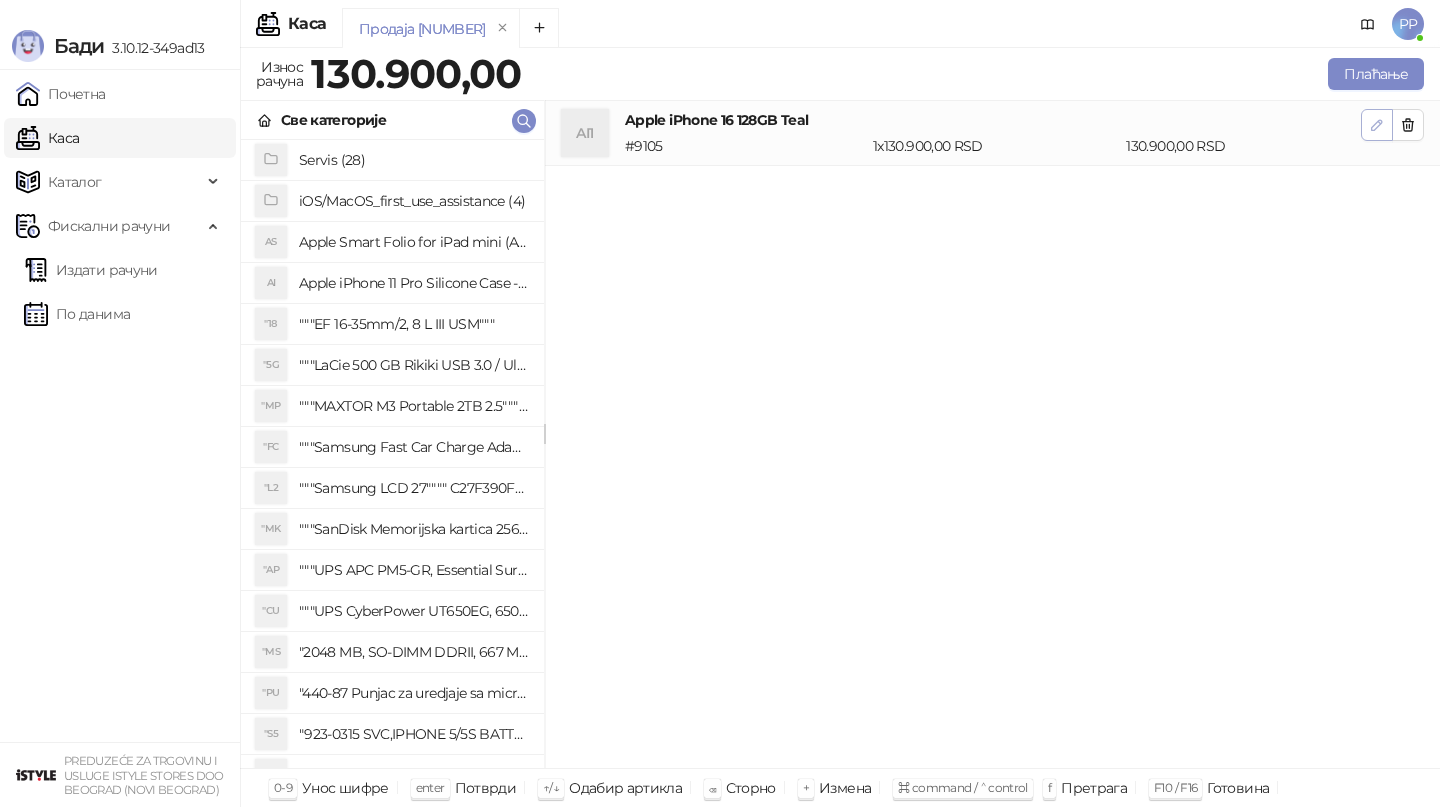 click at bounding box center [1377, 124] 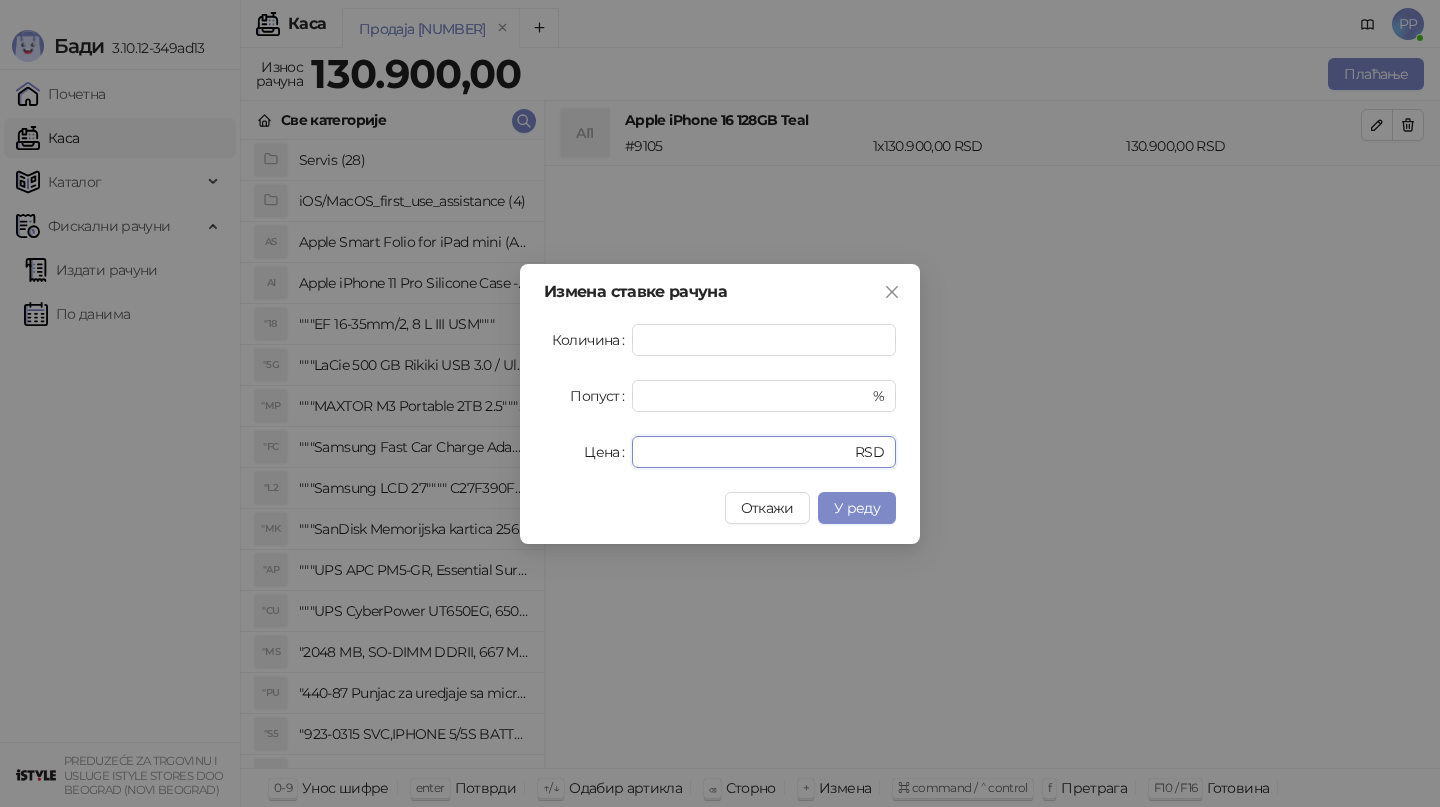 drag, startPoint x: 735, startPoint y: 445, endPoint x: 499, endPoint y: 432, distance: 236.35777 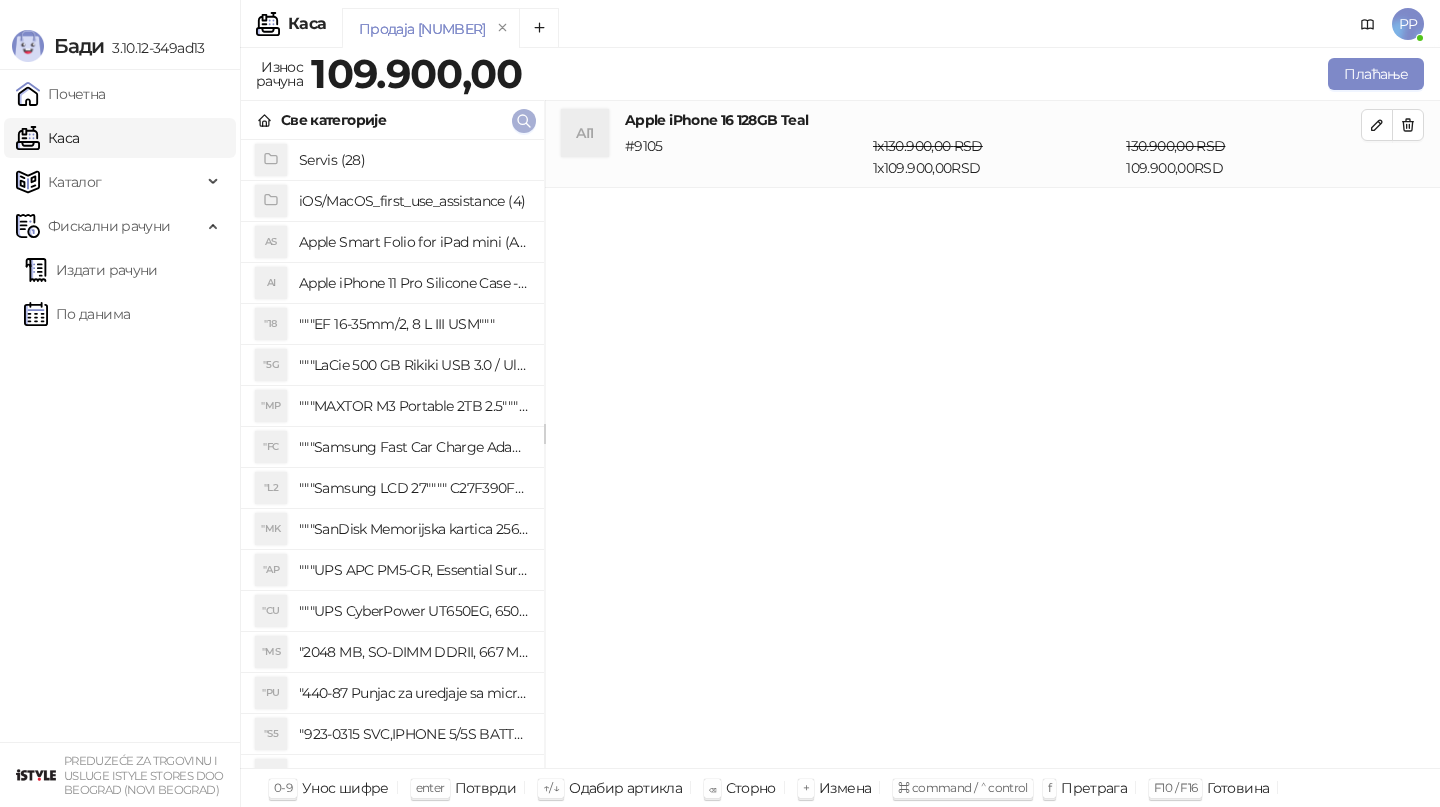 click 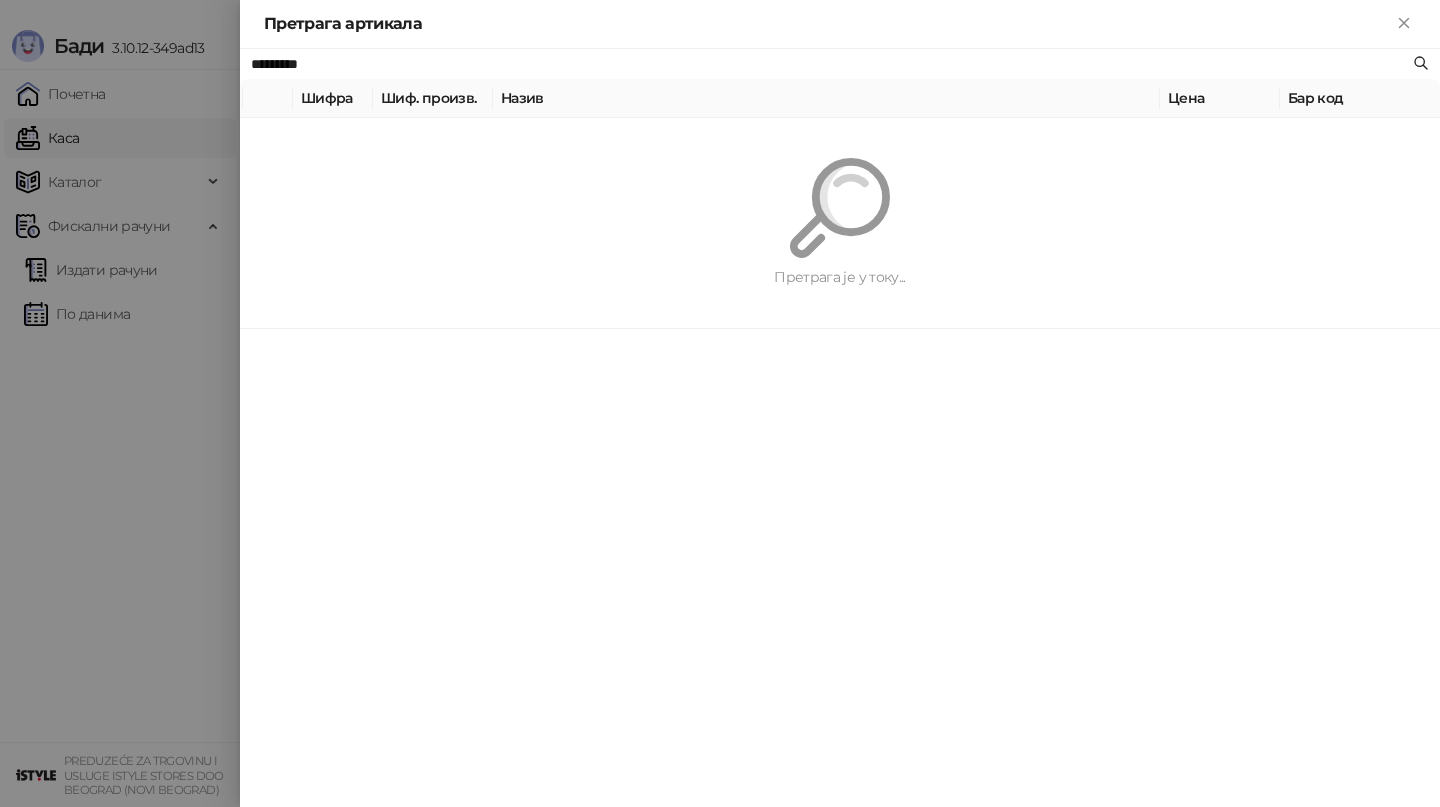 paste 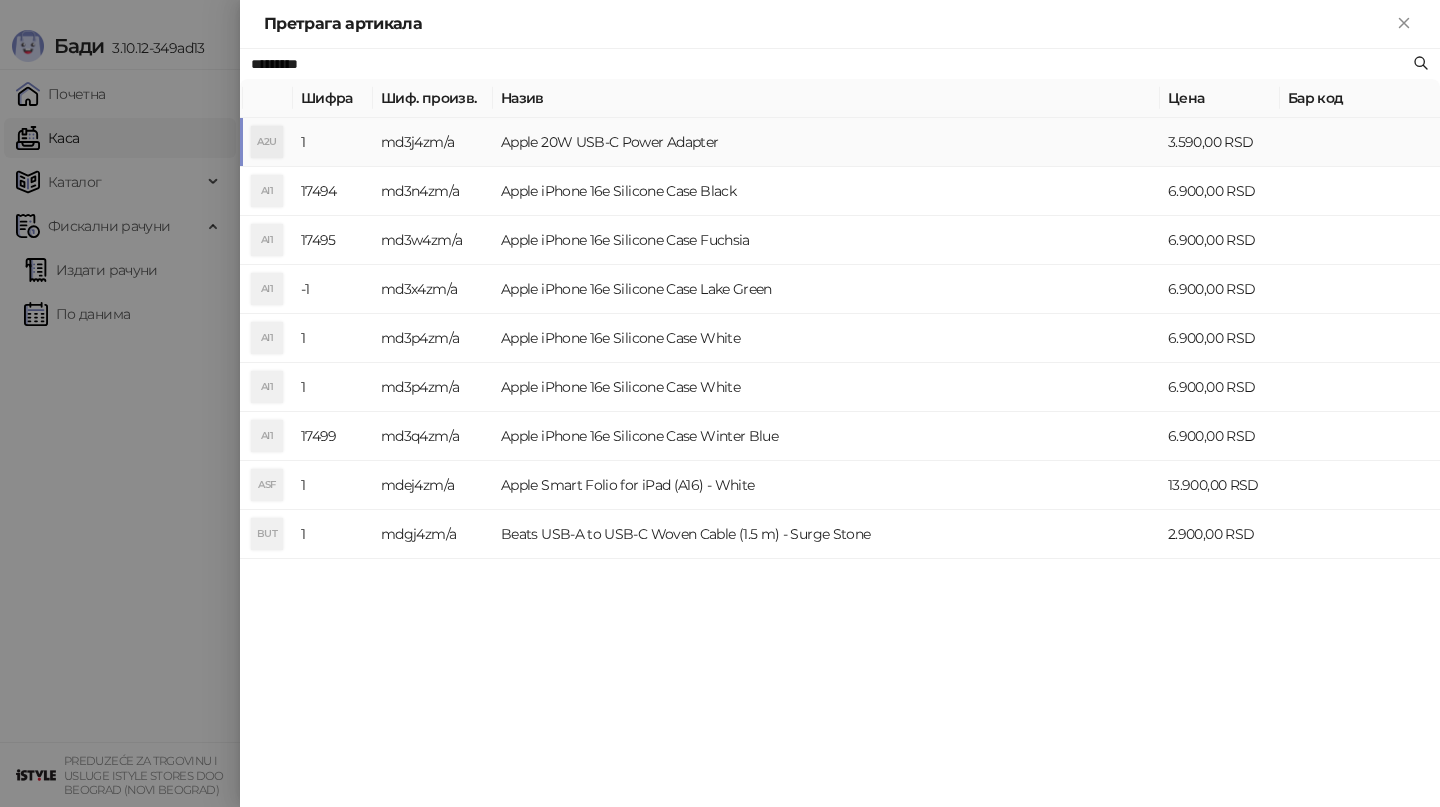 click on "Apple 20W USB-C Power Adapter" at bounding box center [826, 142] 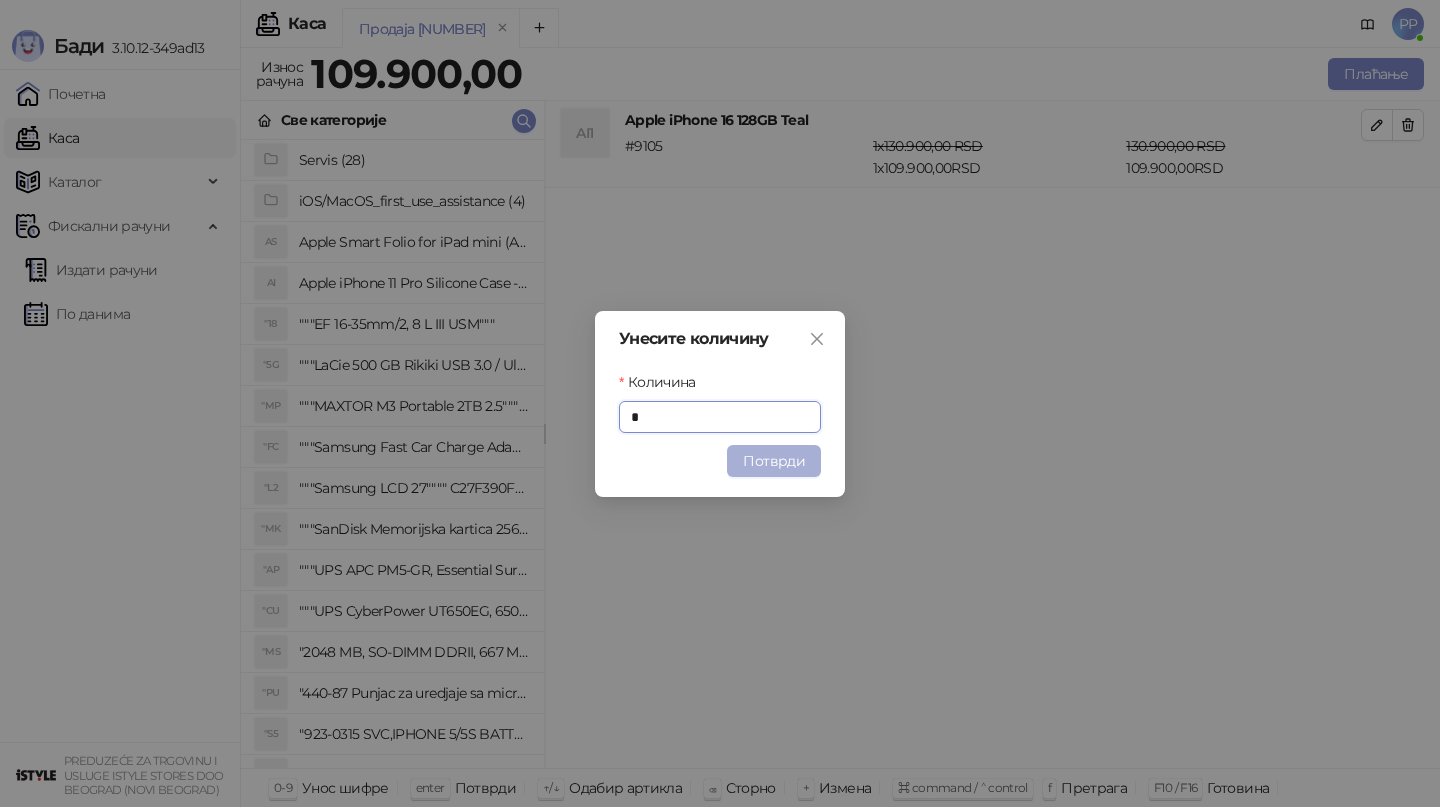 click on "Потврди" at bounding box center (774, 461) 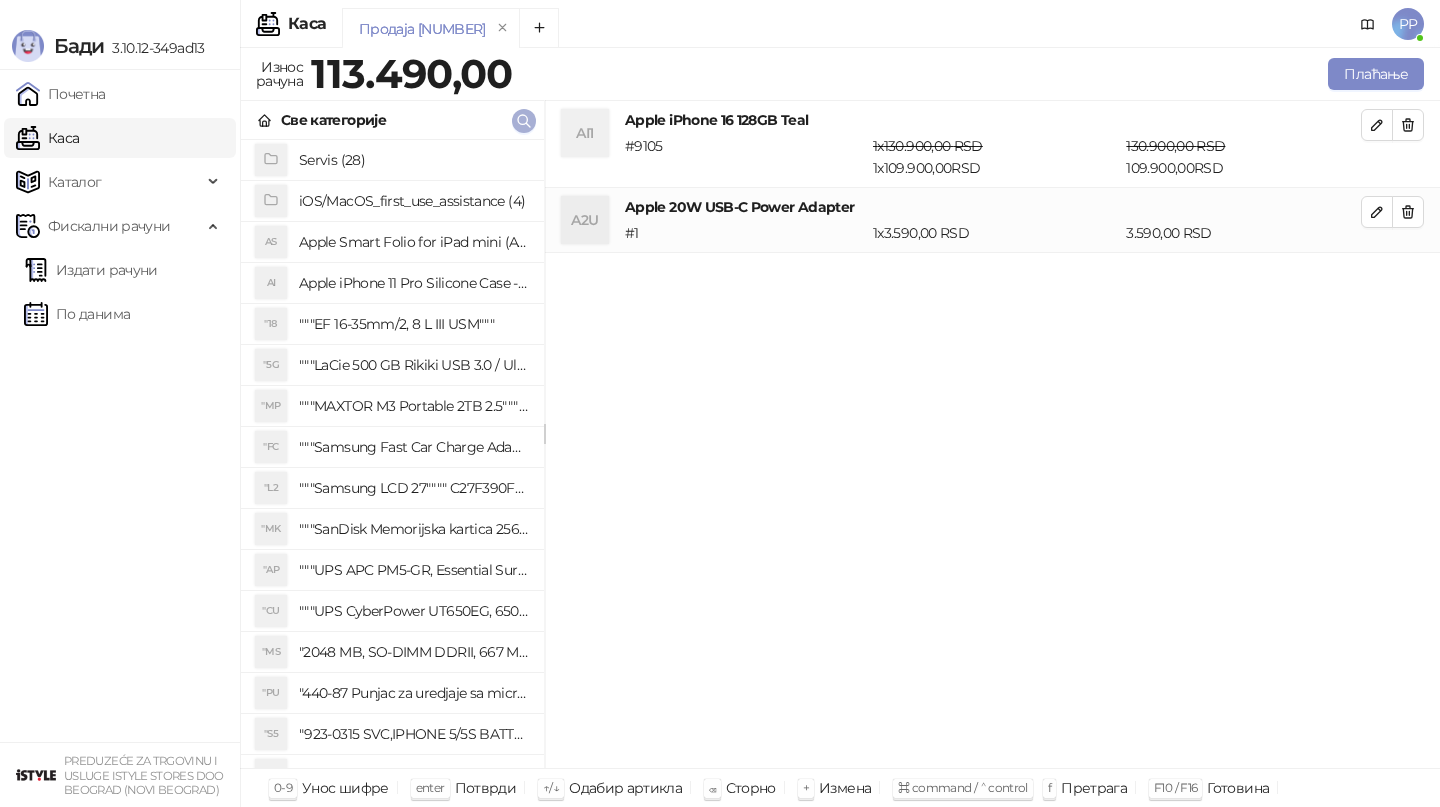click 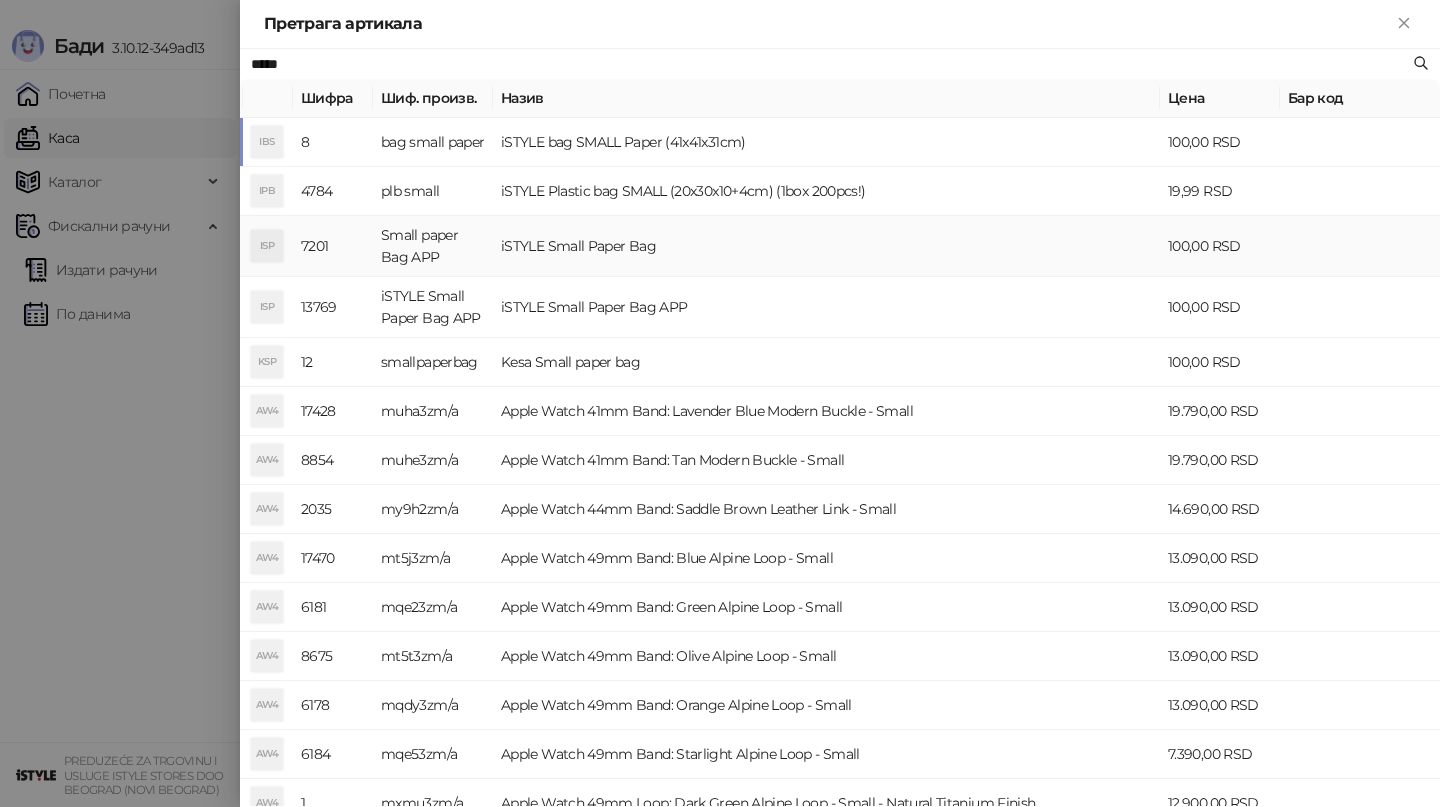 type on "*****" 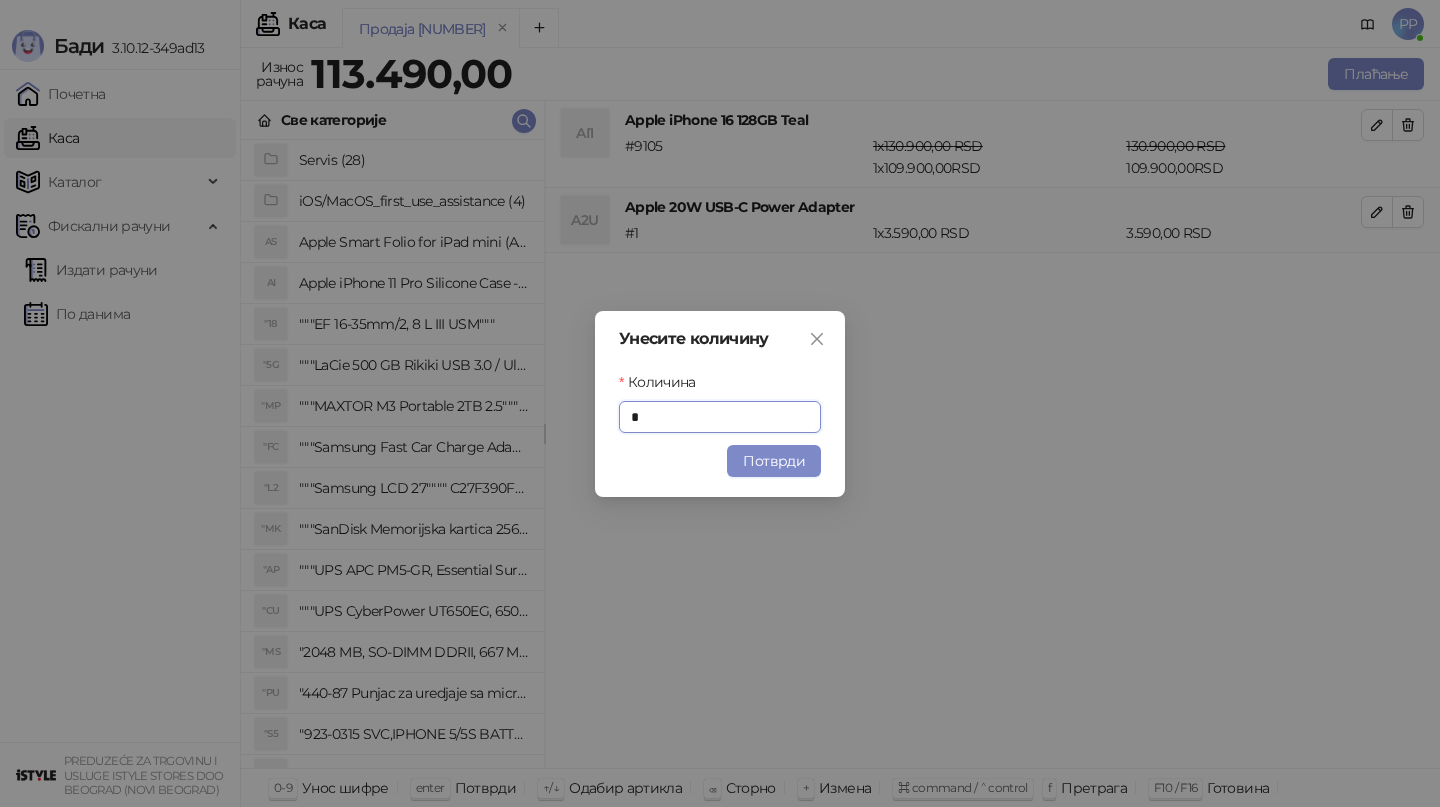 click on "Унесите количину Количина * Потврди" at bounding box center (720, 404) 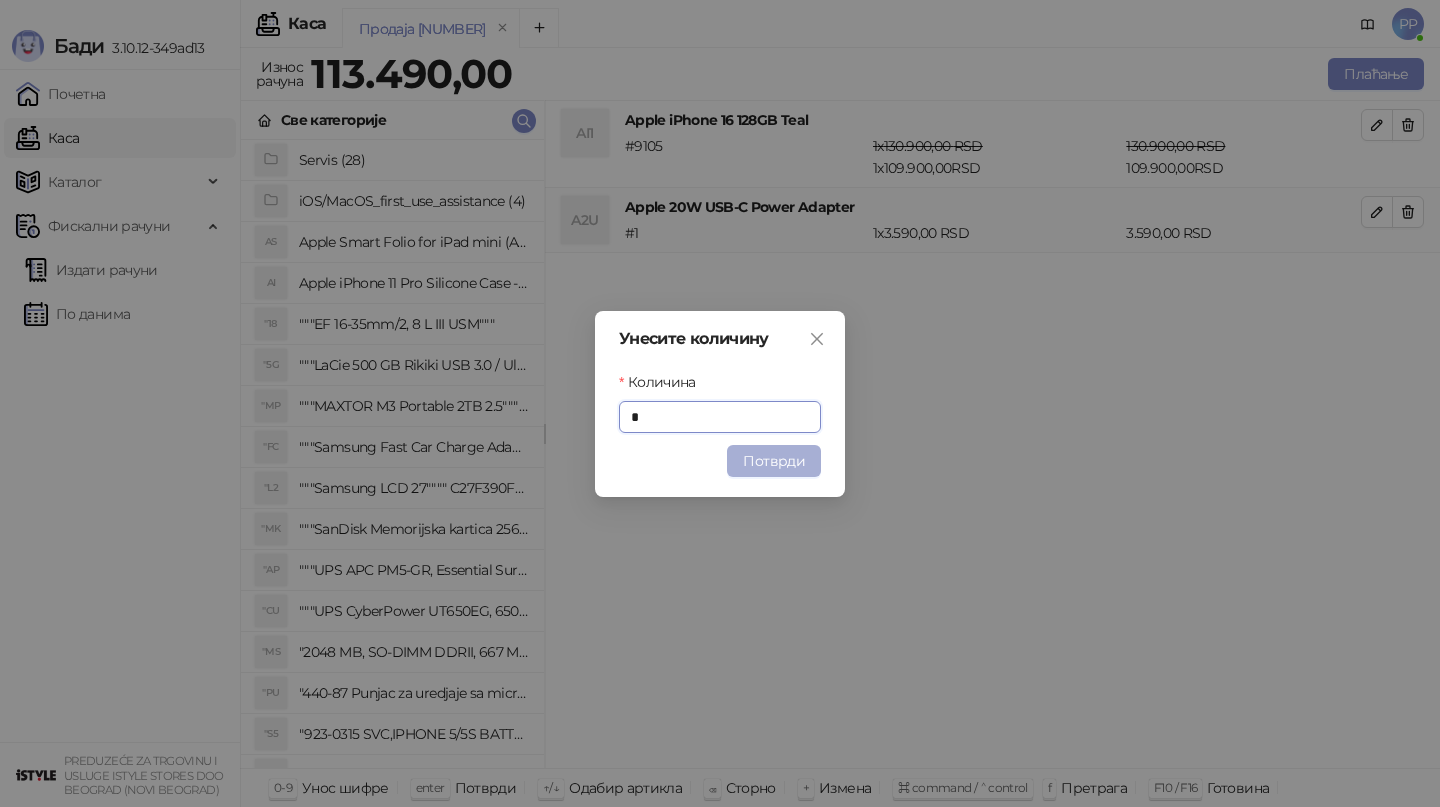 click on "Потврди" at bounding box center (774, 461) 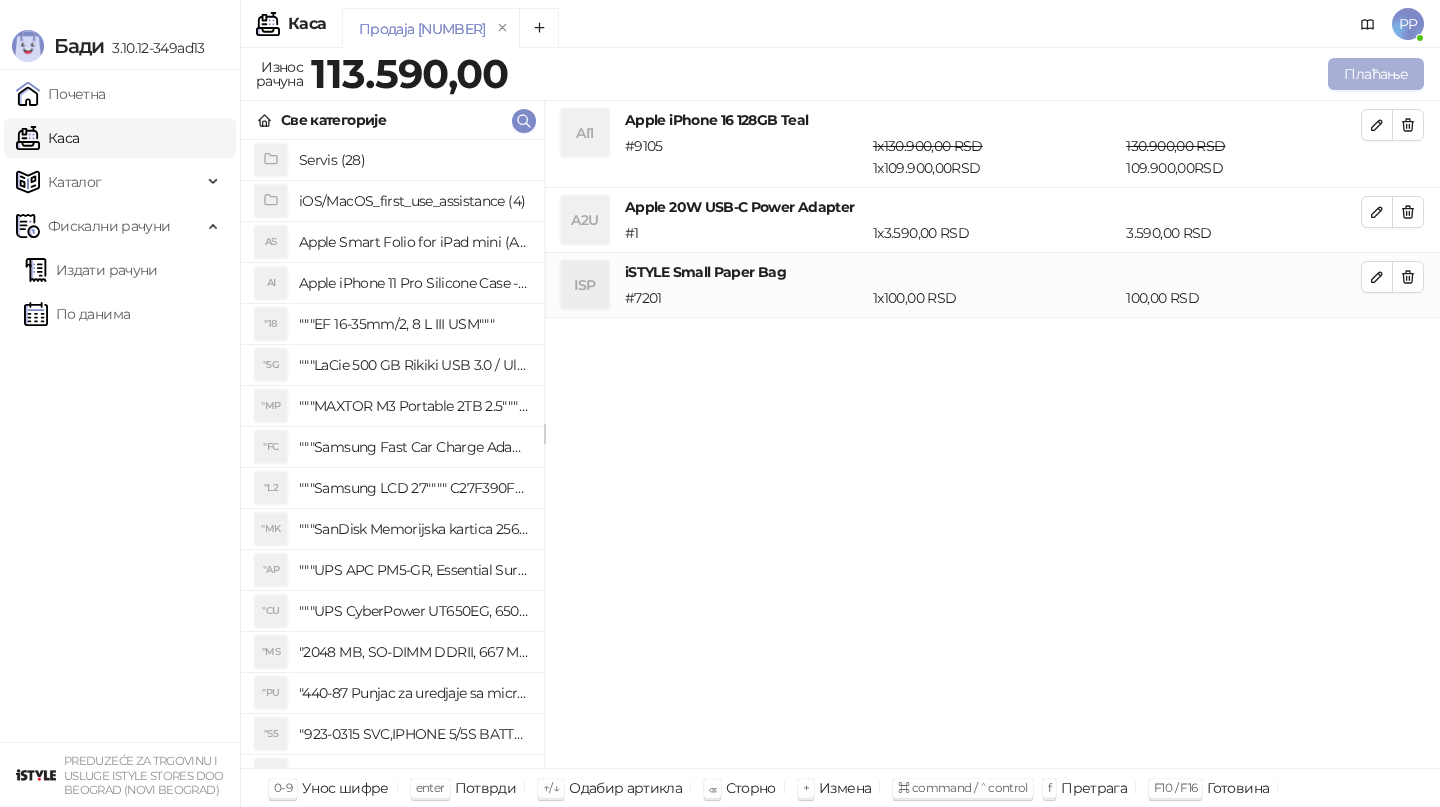 click on "Плаћање" at bounding box center (1376, 74) 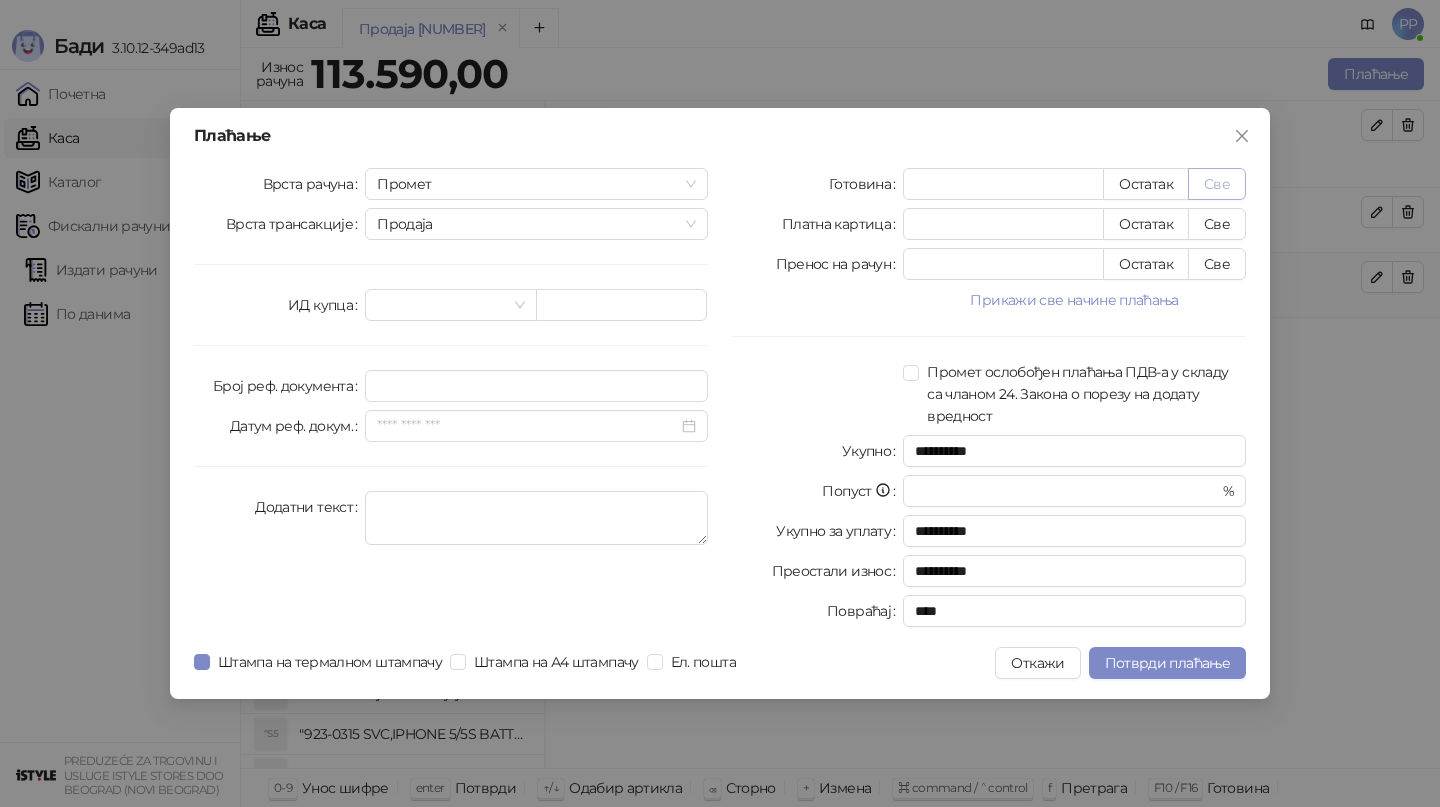 click on "Све" at bounding box center [1217, 184] 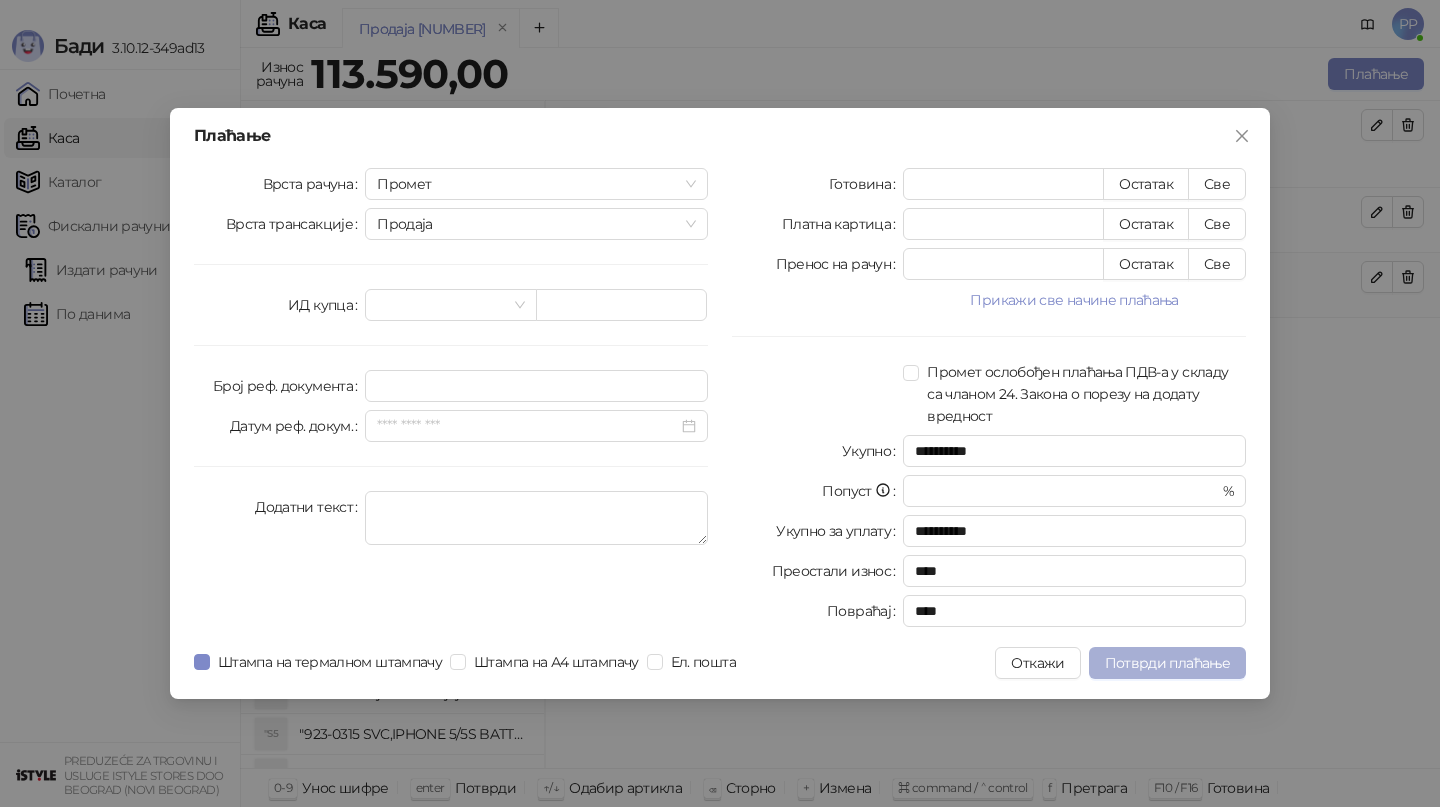 click on "Потврди плаћање" at bounding box center [1167, 663] 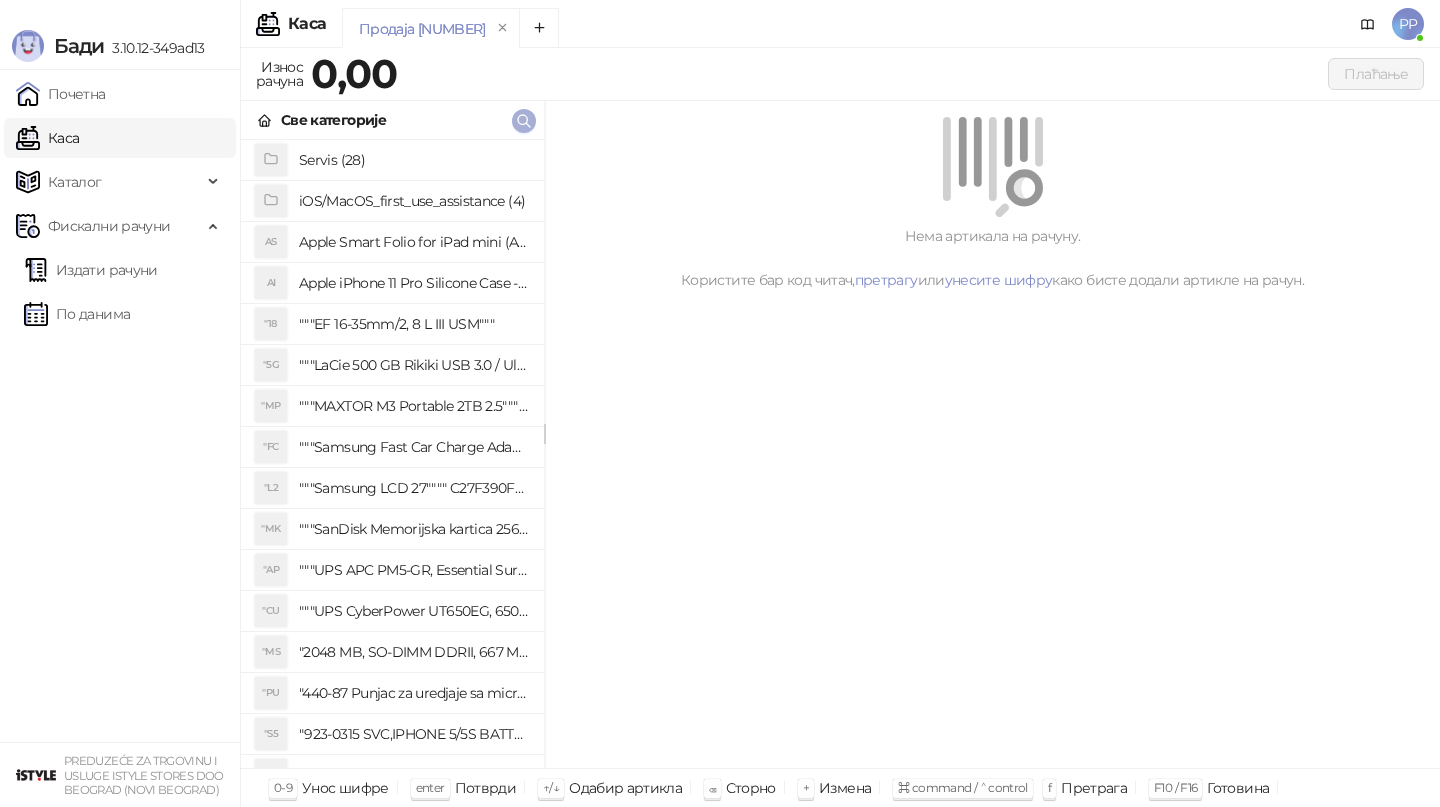 click 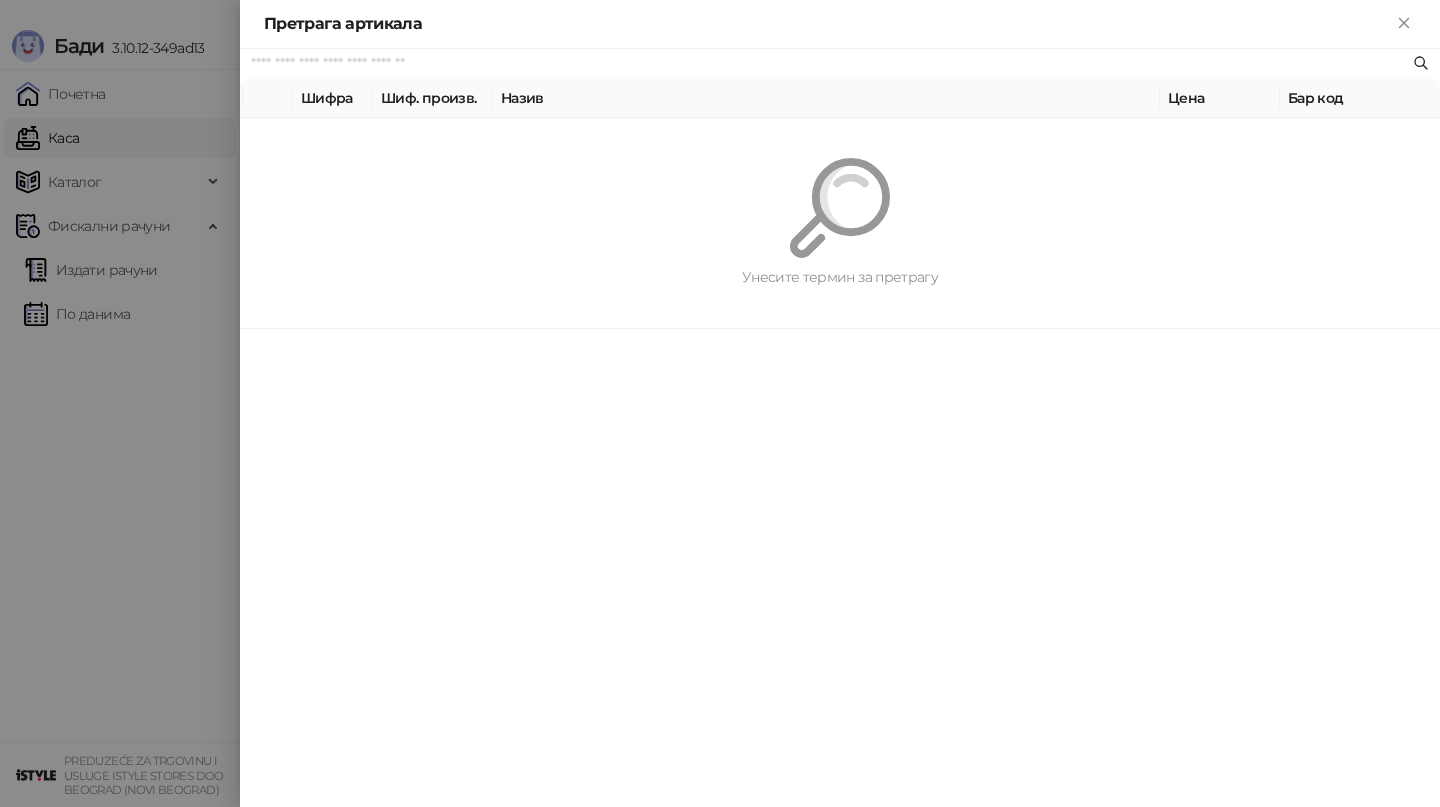paste on "*********" 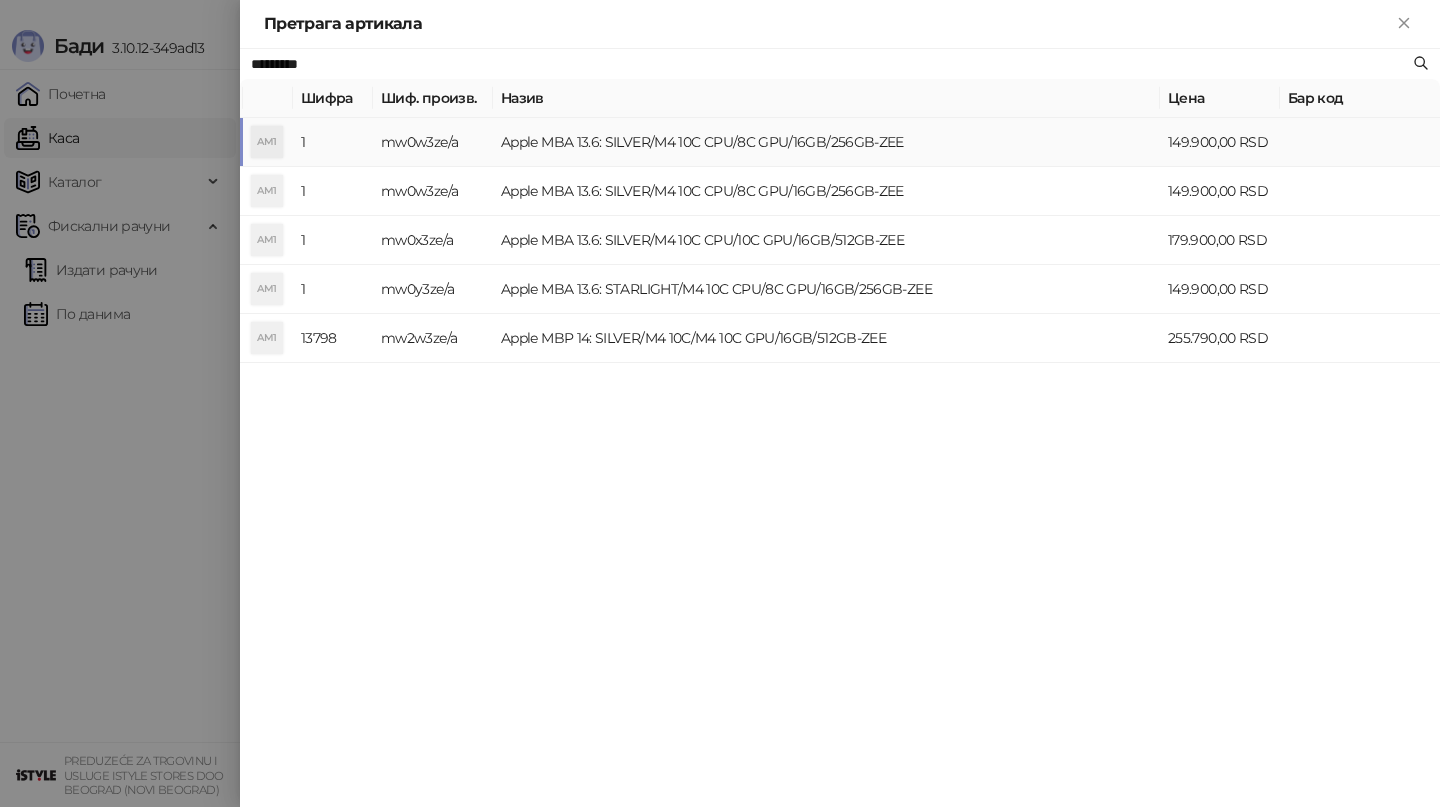type on "*********" 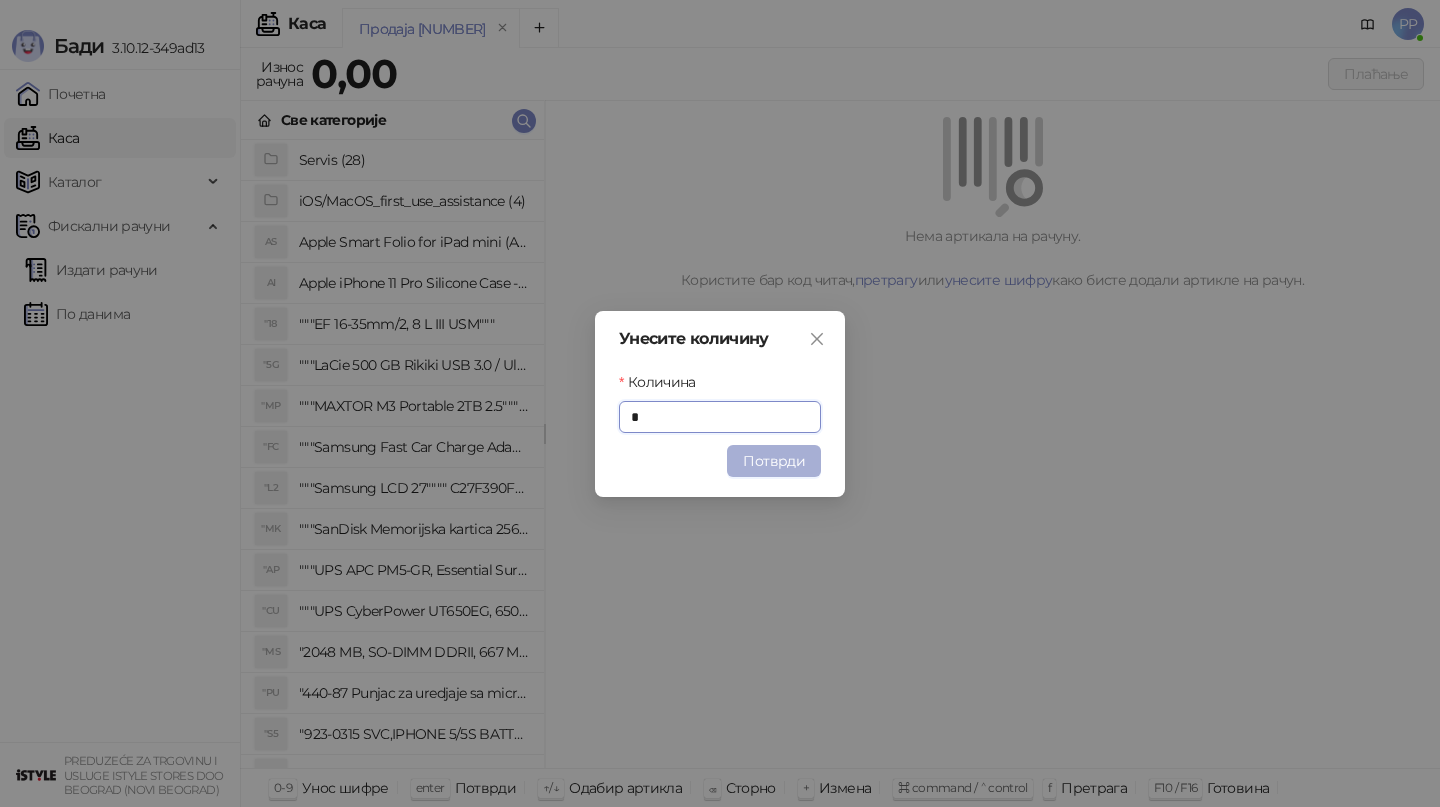 click on "Потврди" at bounding box center [774, 461] 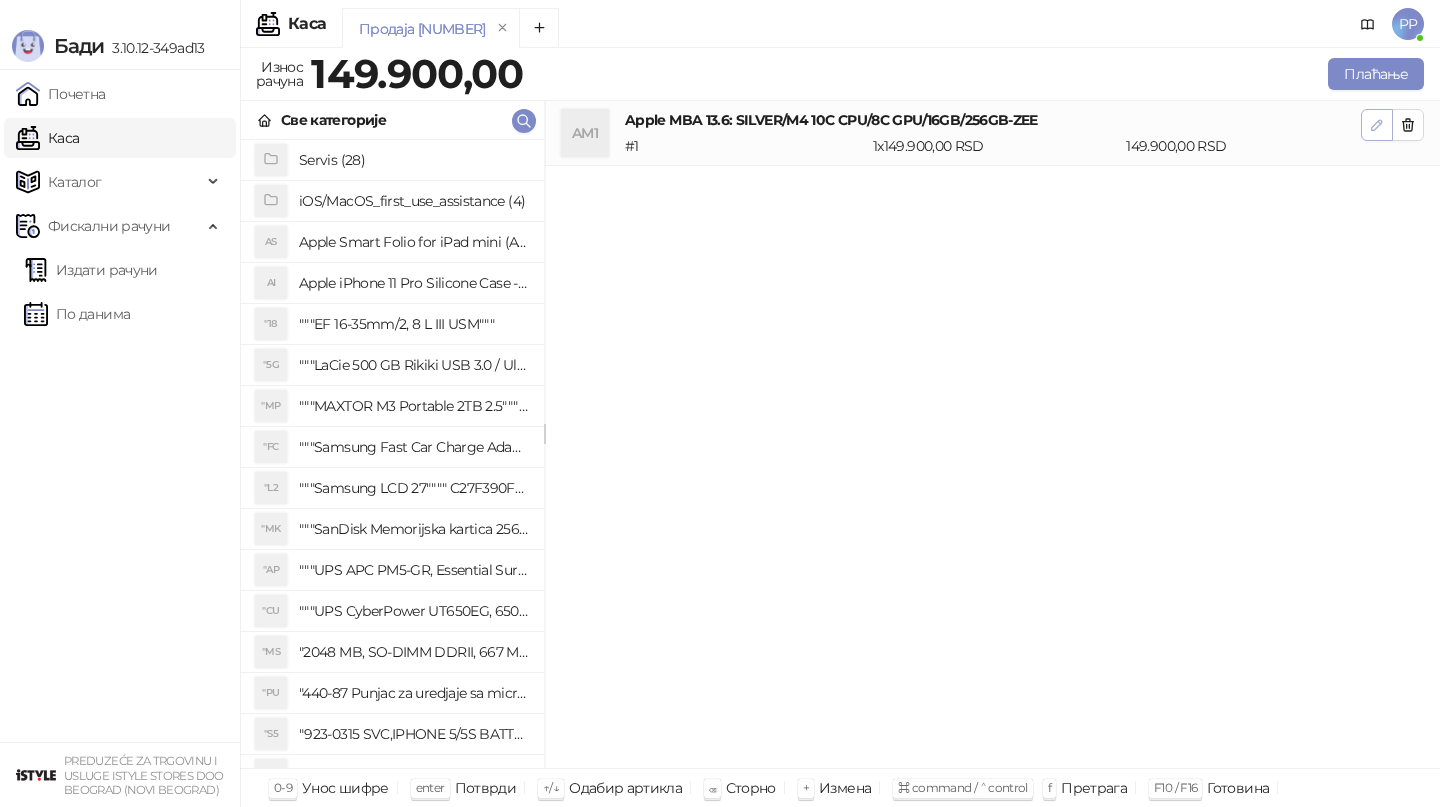 click at bounding box center [1377, 125] 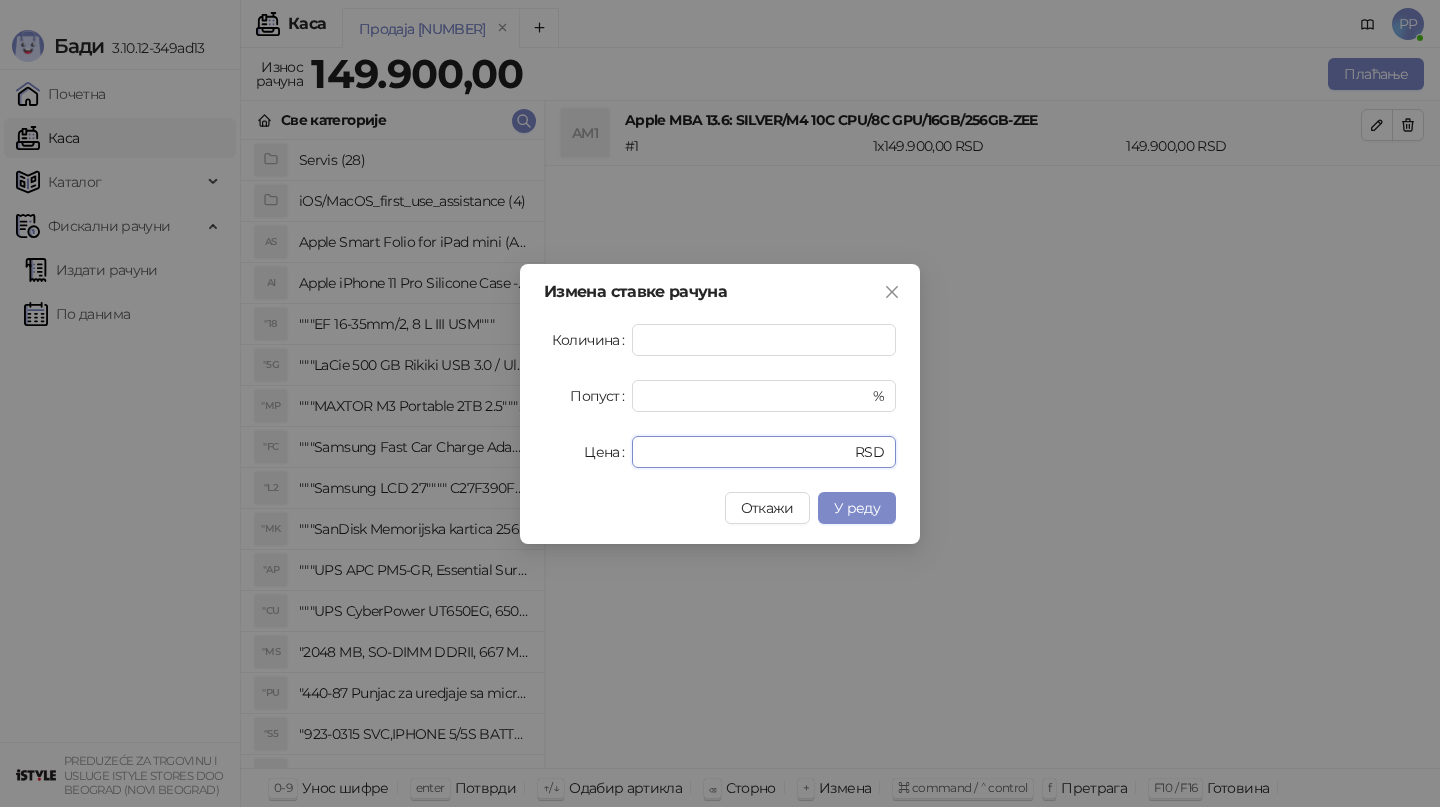 drag, startPoint x: 734, startPoint y: 452, endPoint x: 534, endPoint y: 422, distance: 202.23749 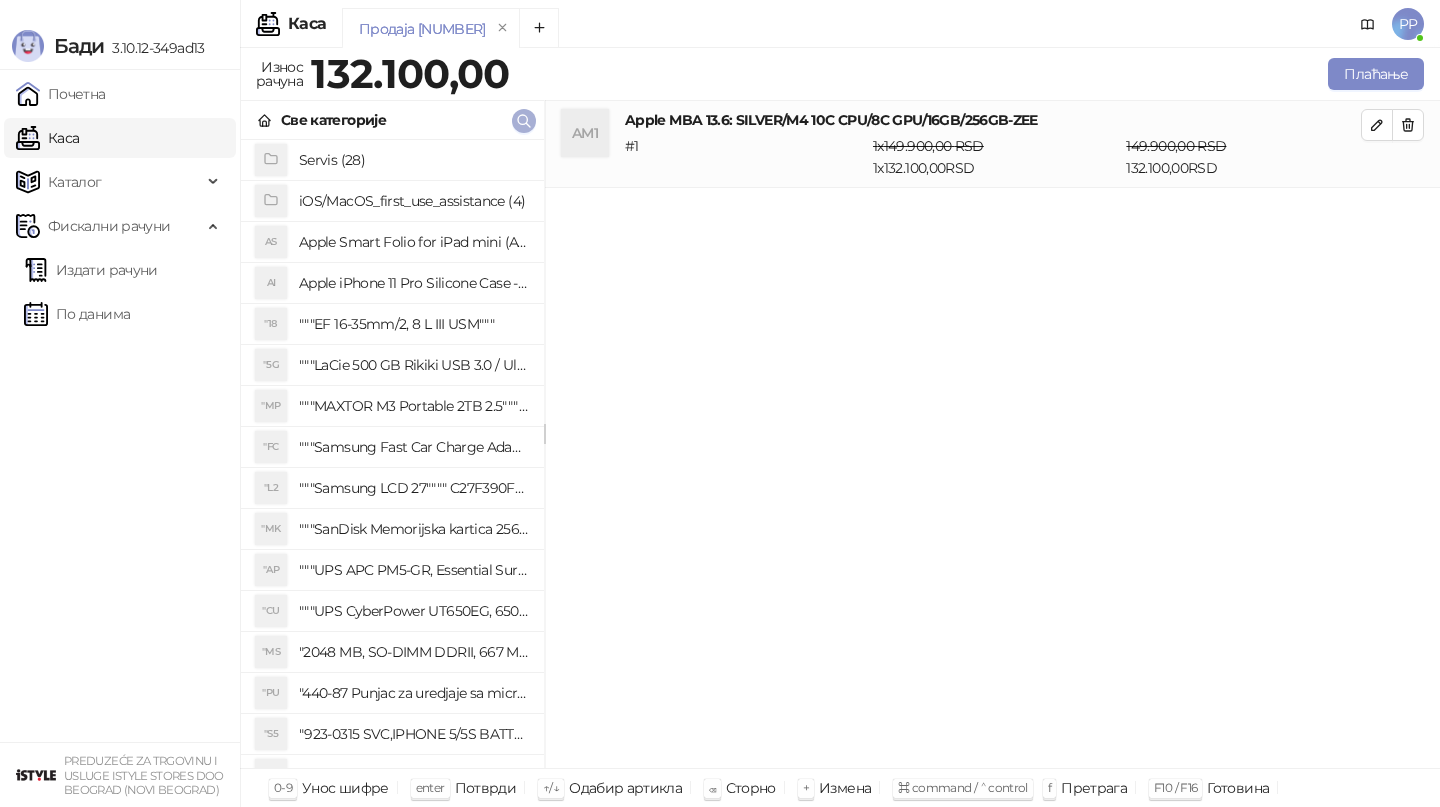 click 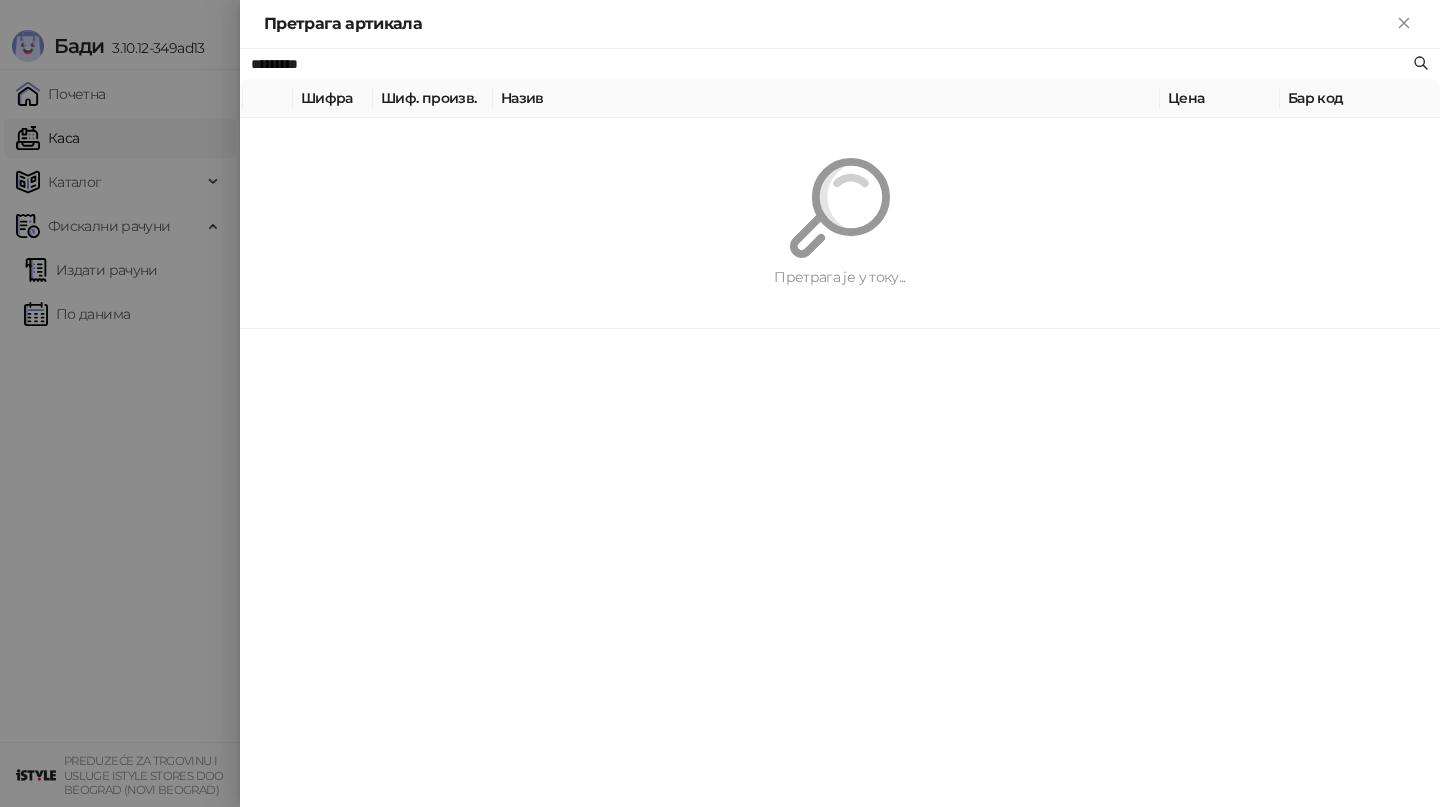 paste on "*********" 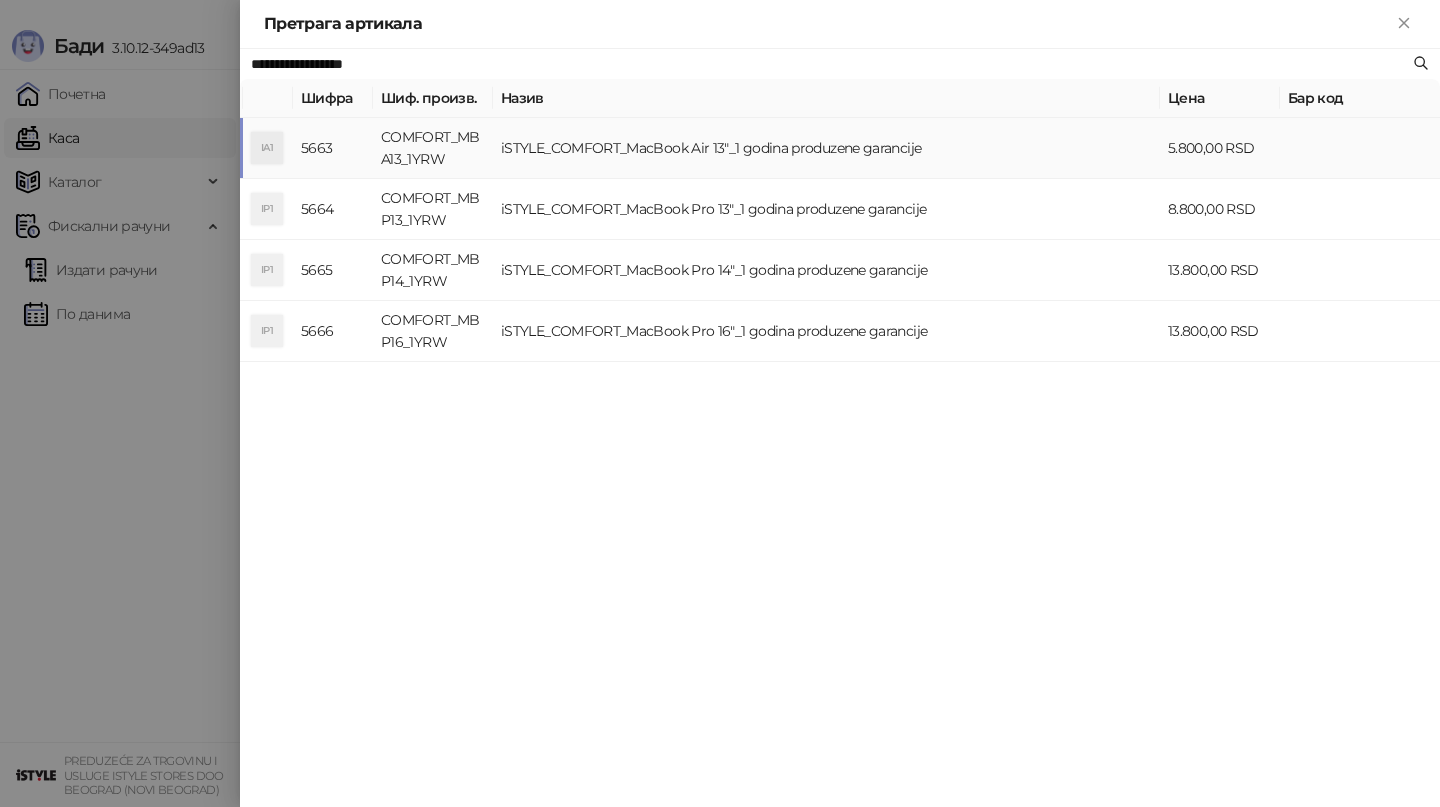 click on "iSTYLE_COMFORT_MacBook Air 13"_1 godina produzene garancije" at bounding box center [826, 148] 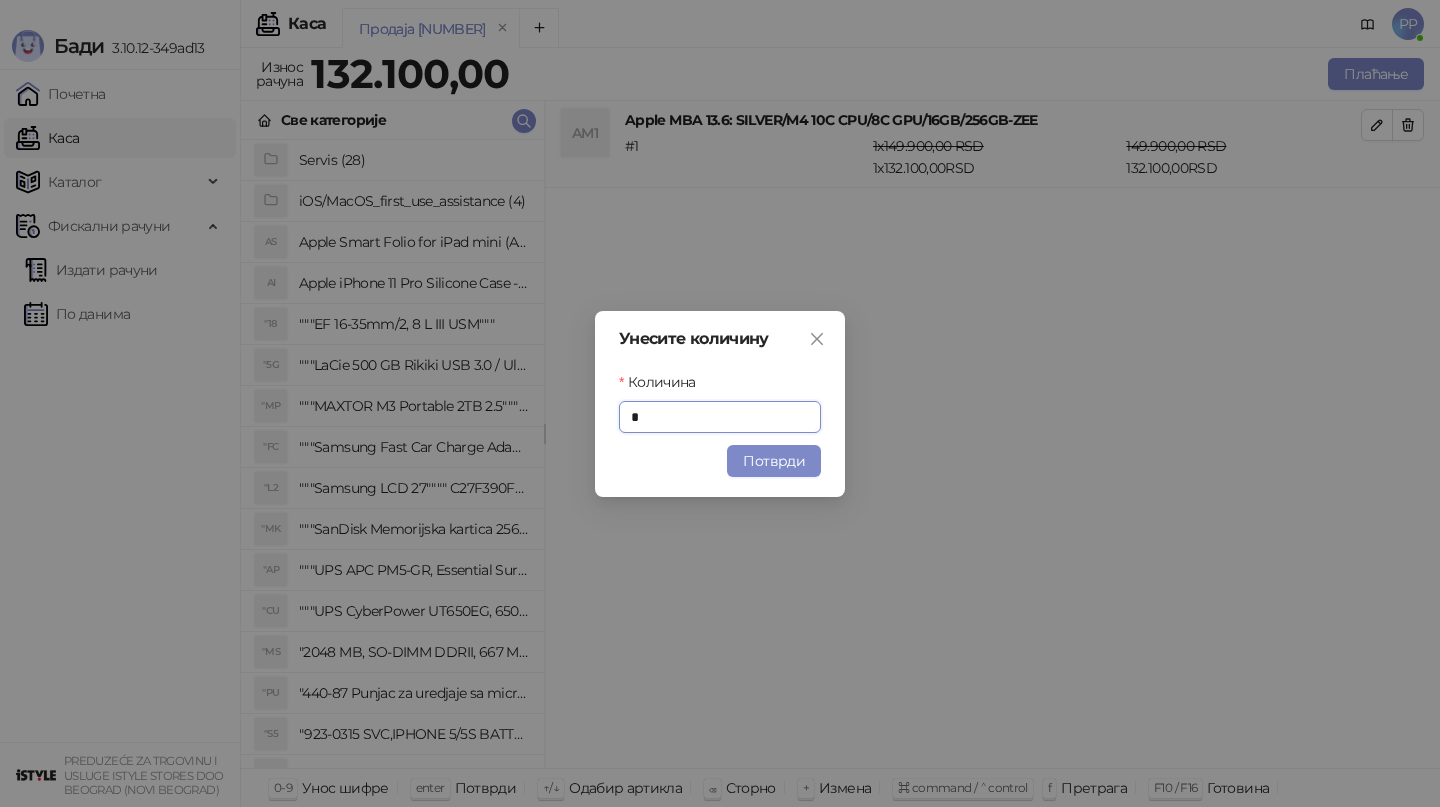 click on "Потврди" at bounding box center (774, 461) 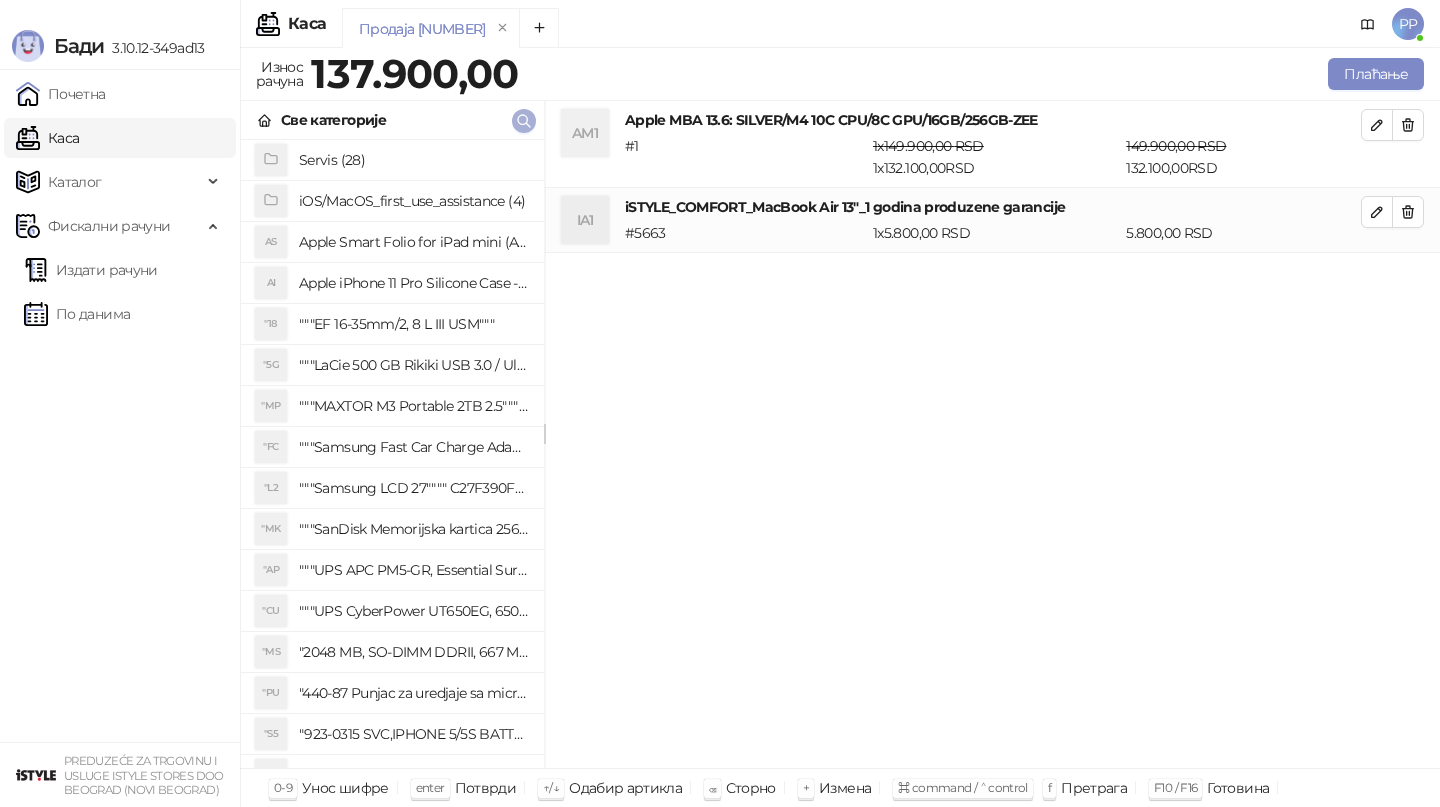 click 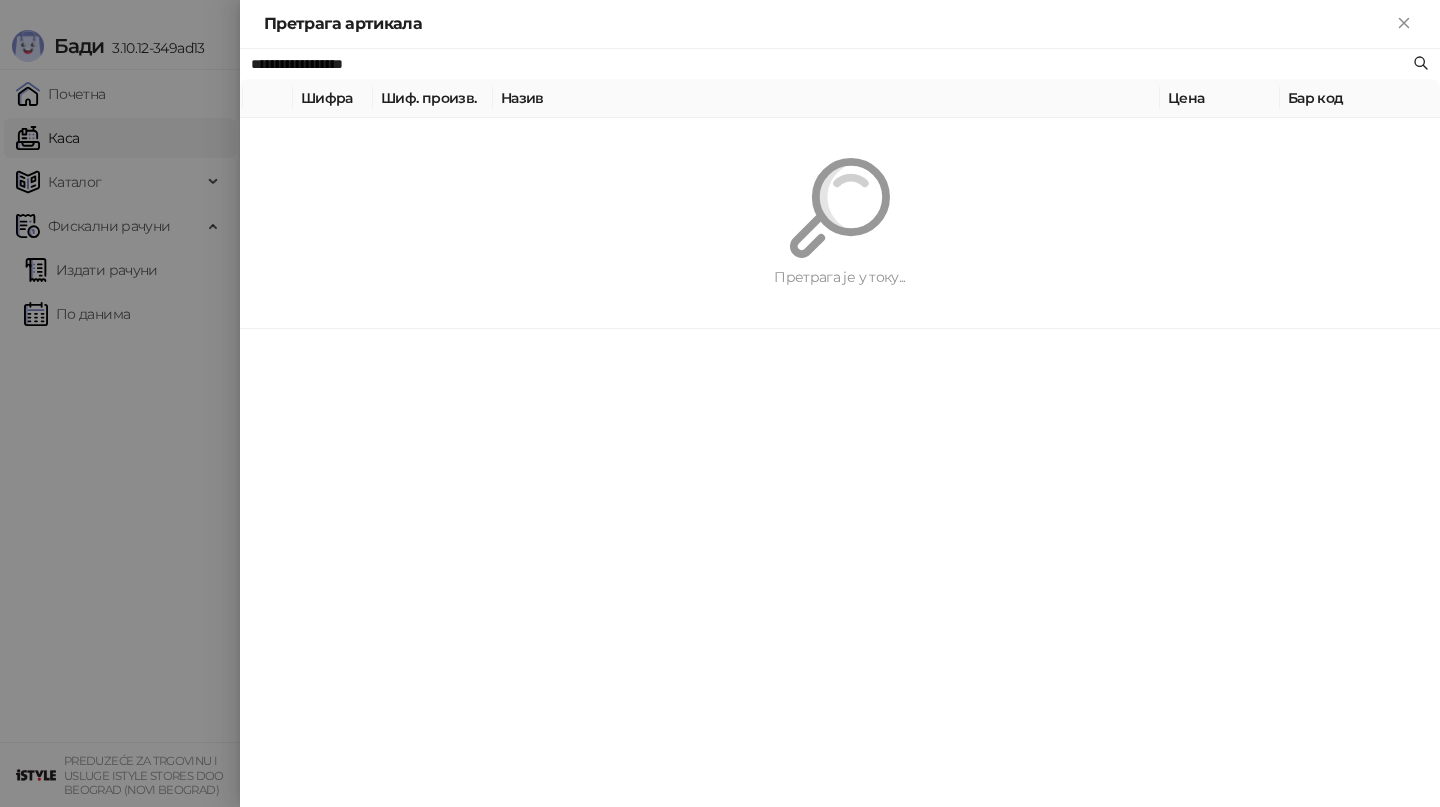paste on "****" 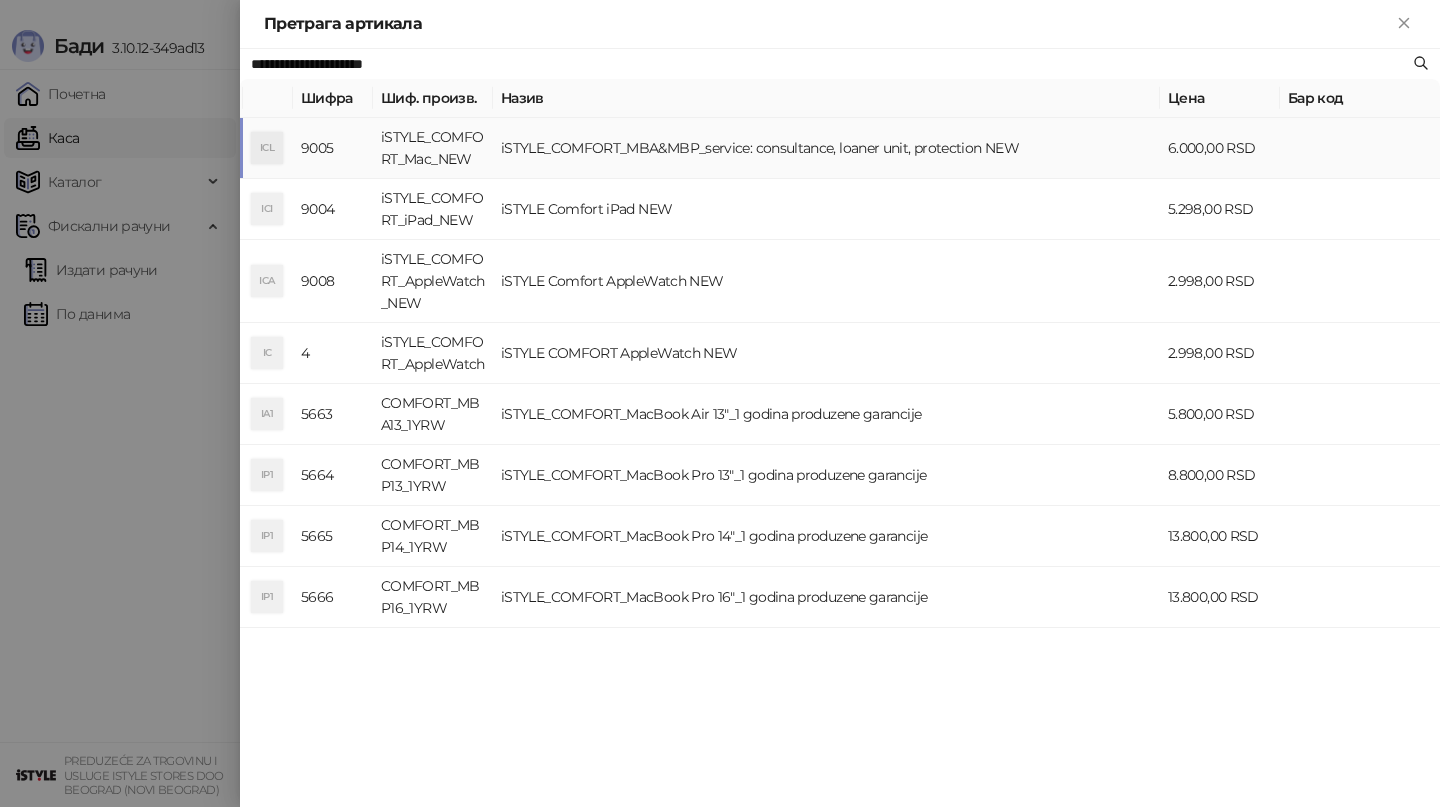click on "iSTYLE_COMFORT_MBA&MBP_service: consultance, loaner unit, protection NEW" at bounding box center (826, 148) 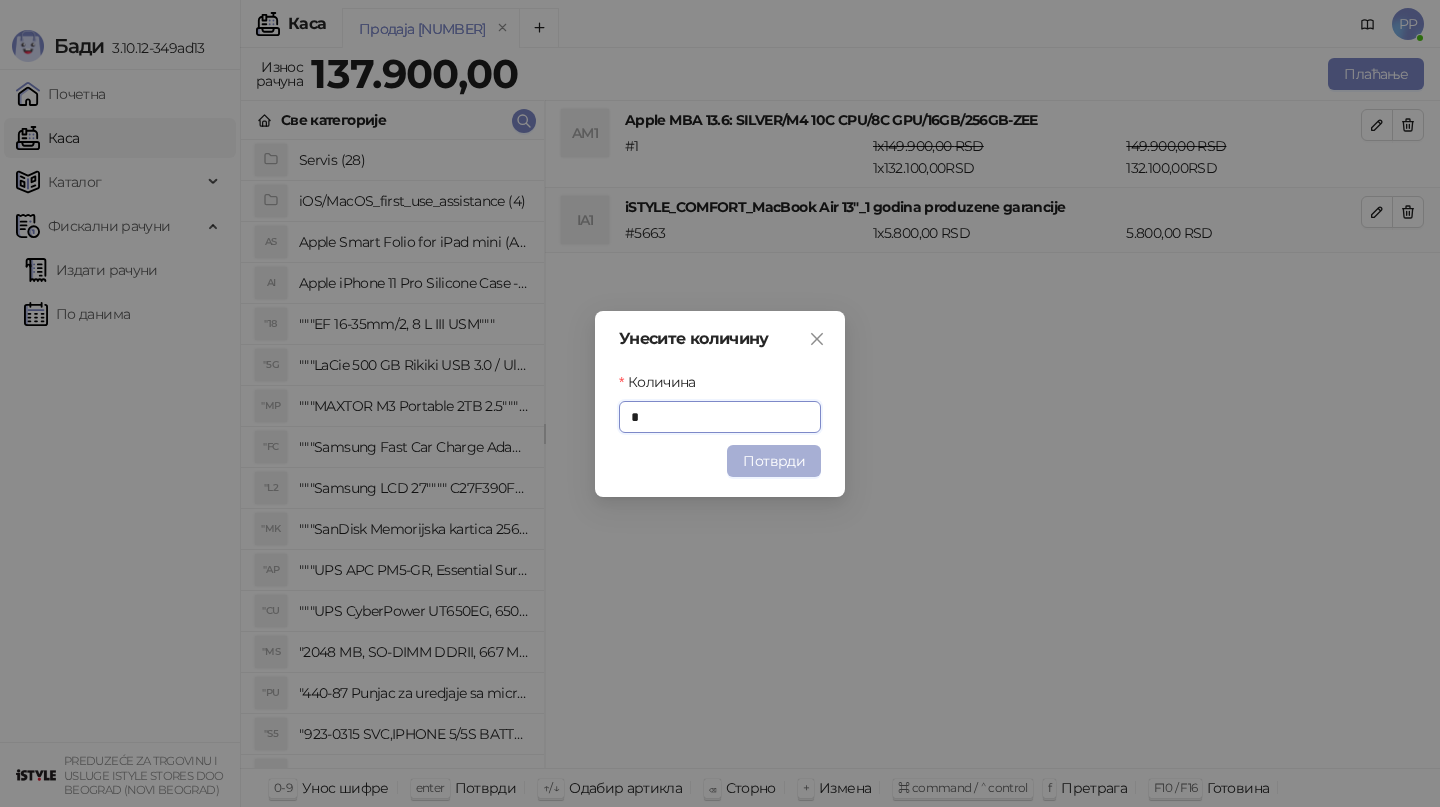click on "Потврди" at bounding box center [774, 461] 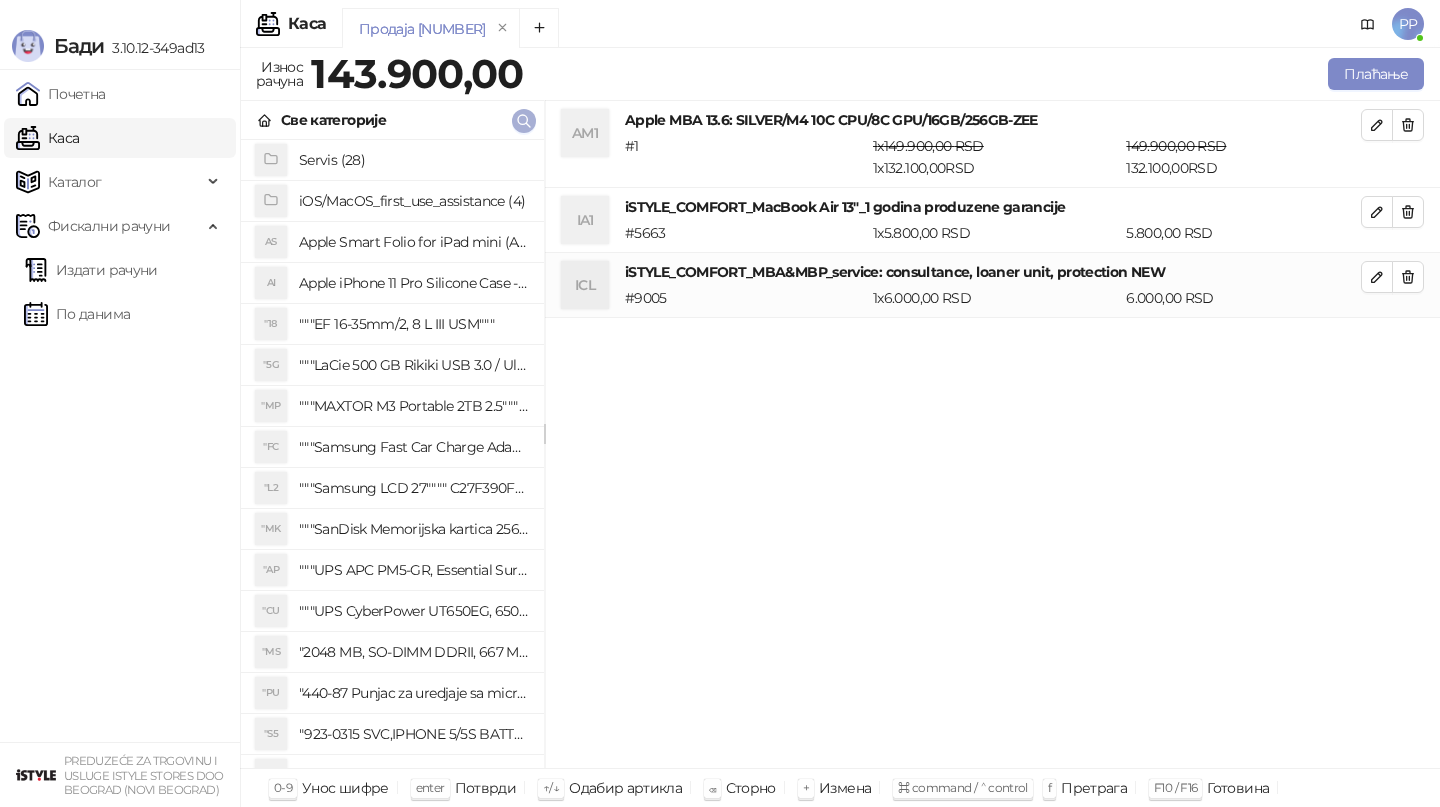 click 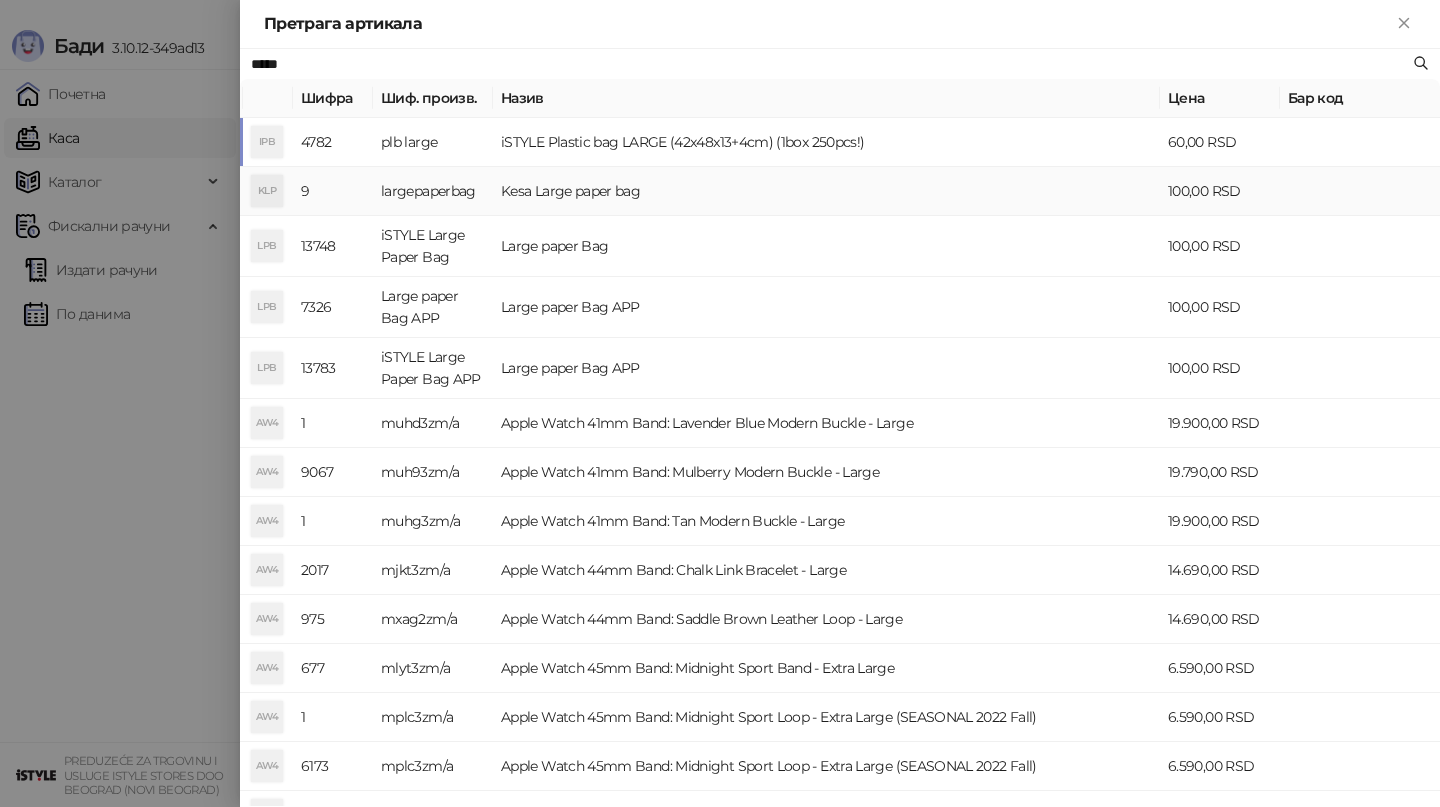 type on "*****" 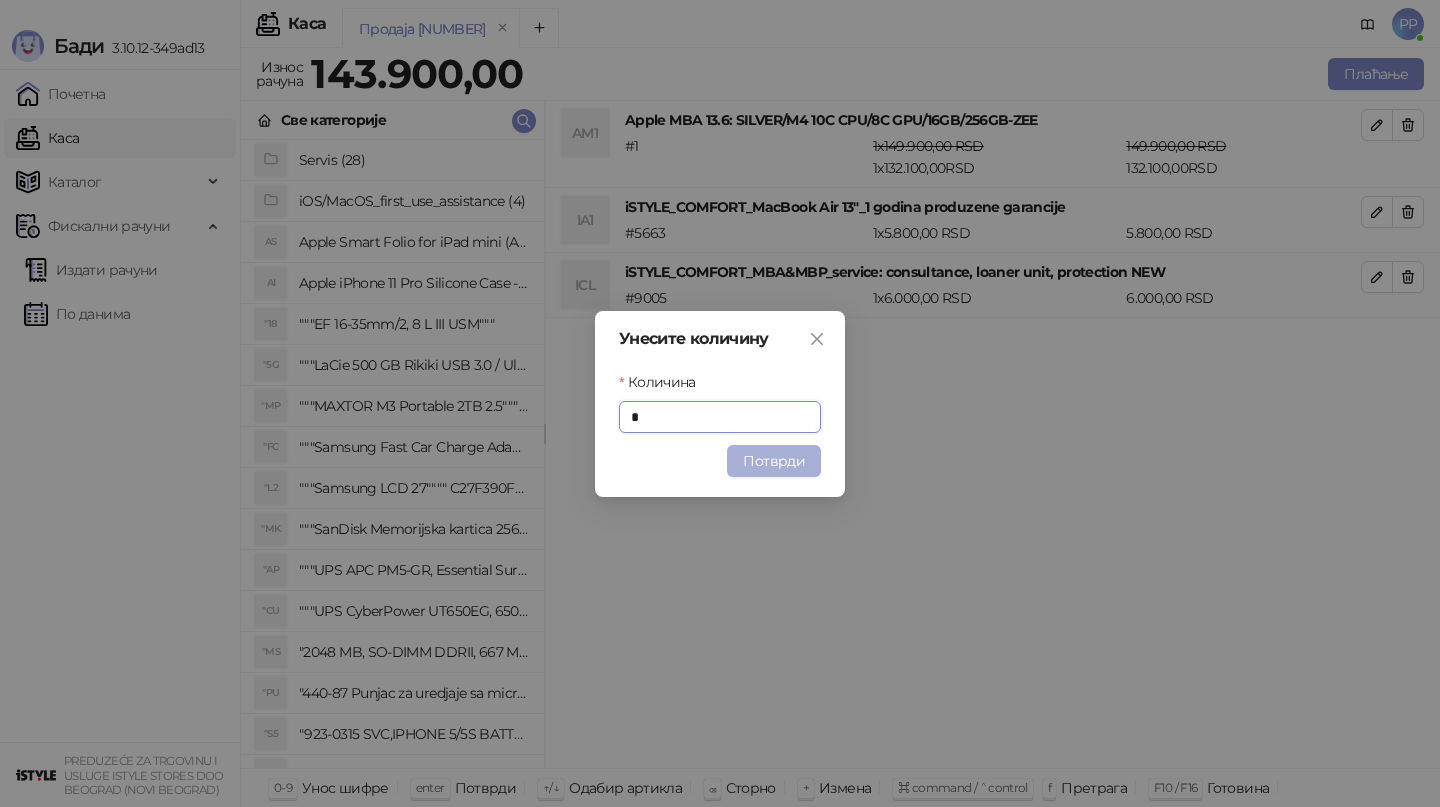 click on "Потврди" at bounding box center (774, 461) 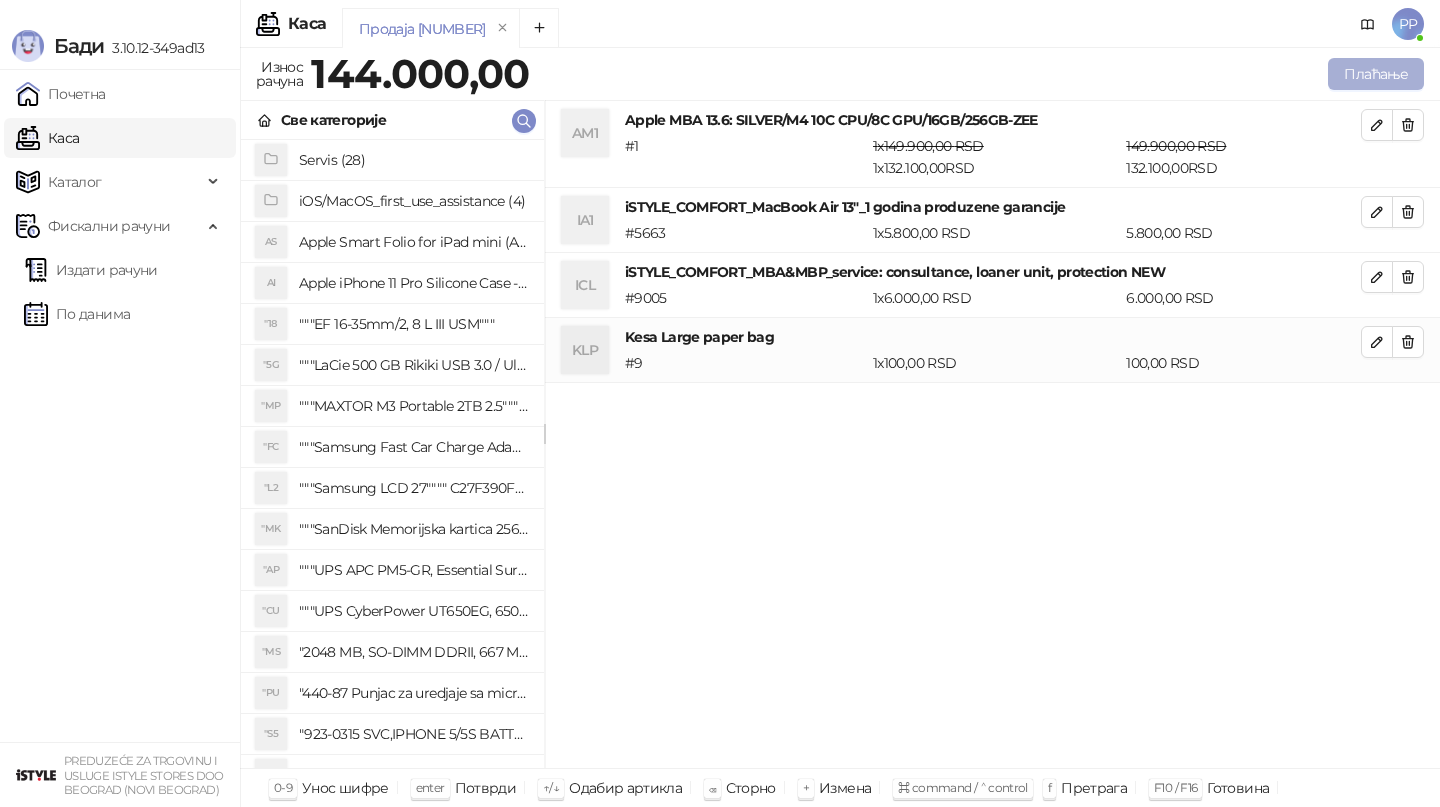 click on "Плаћање" at bounding box center [1376, 74] 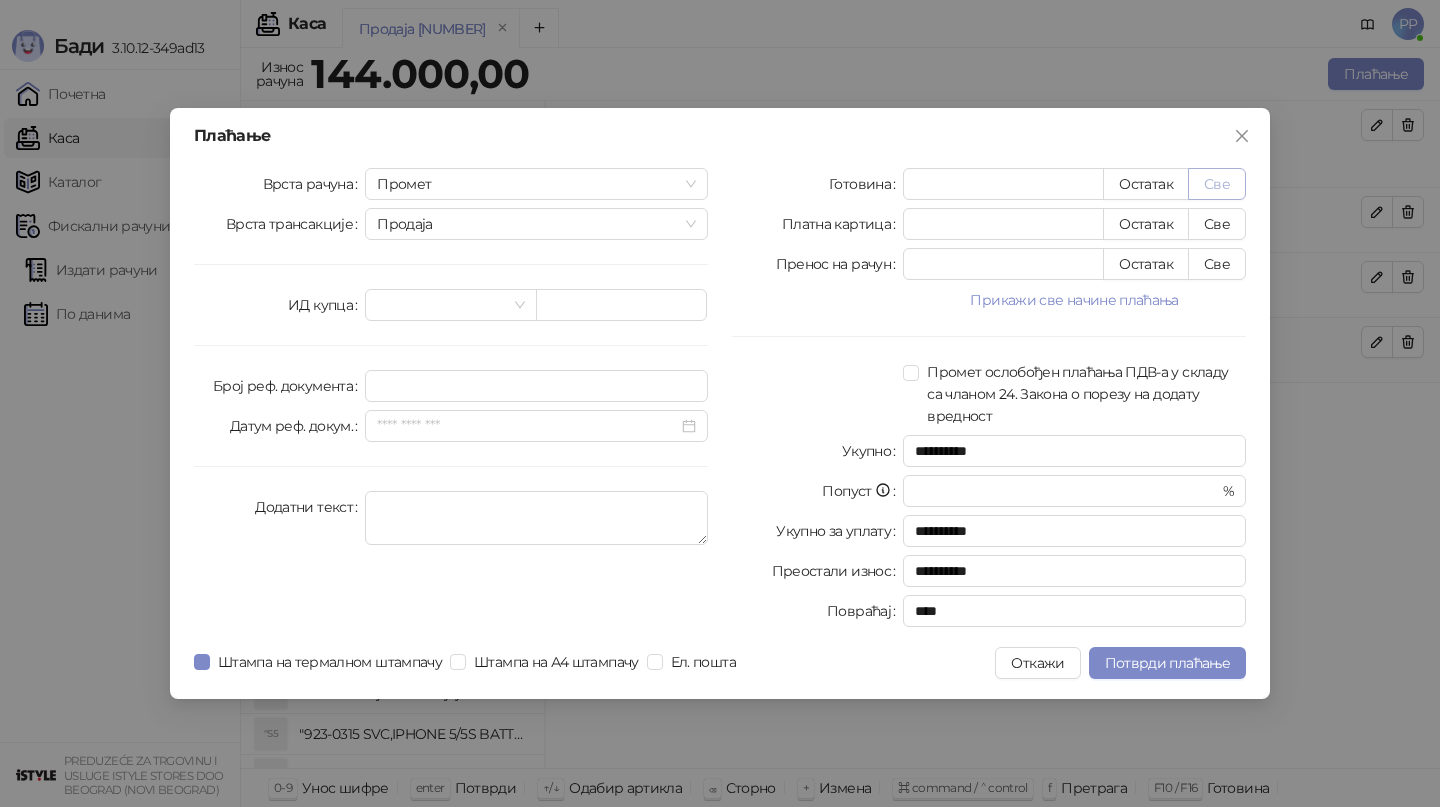 click on "Све" at bounding box center [1217, 184] 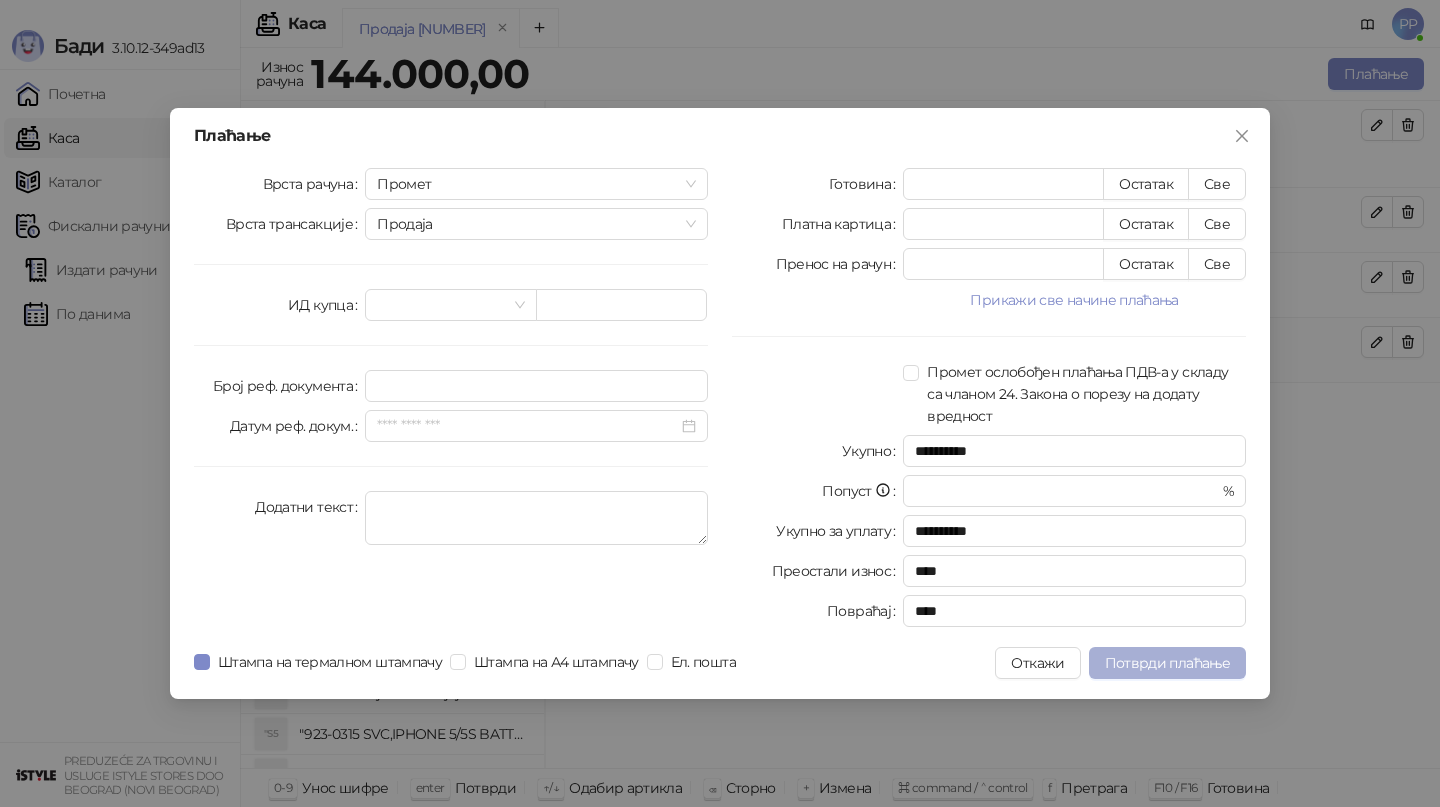 click on "Потврди плаћање" at bounding box center [1167, 663] 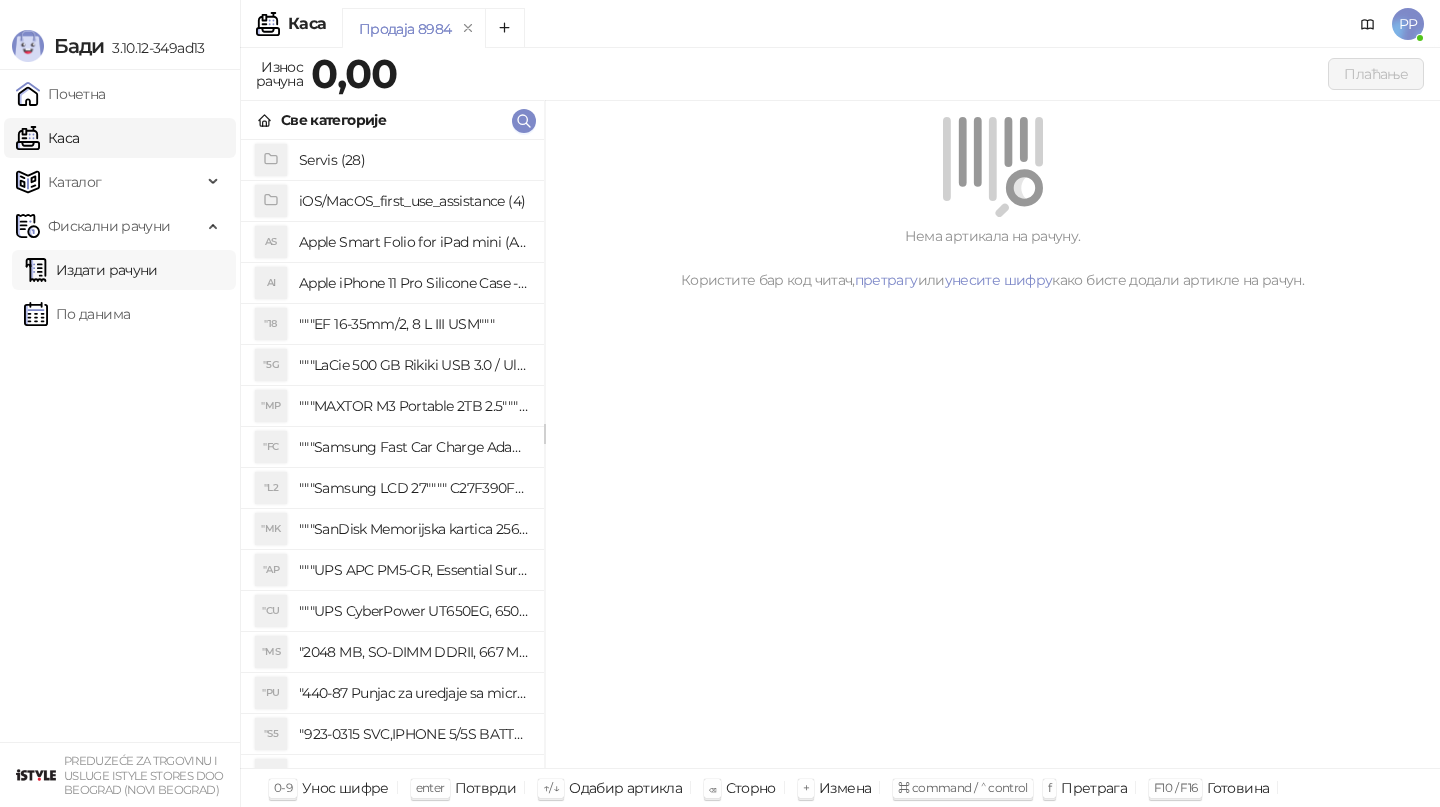 click on "Издати рачуни" at bounding box center (91, 270) 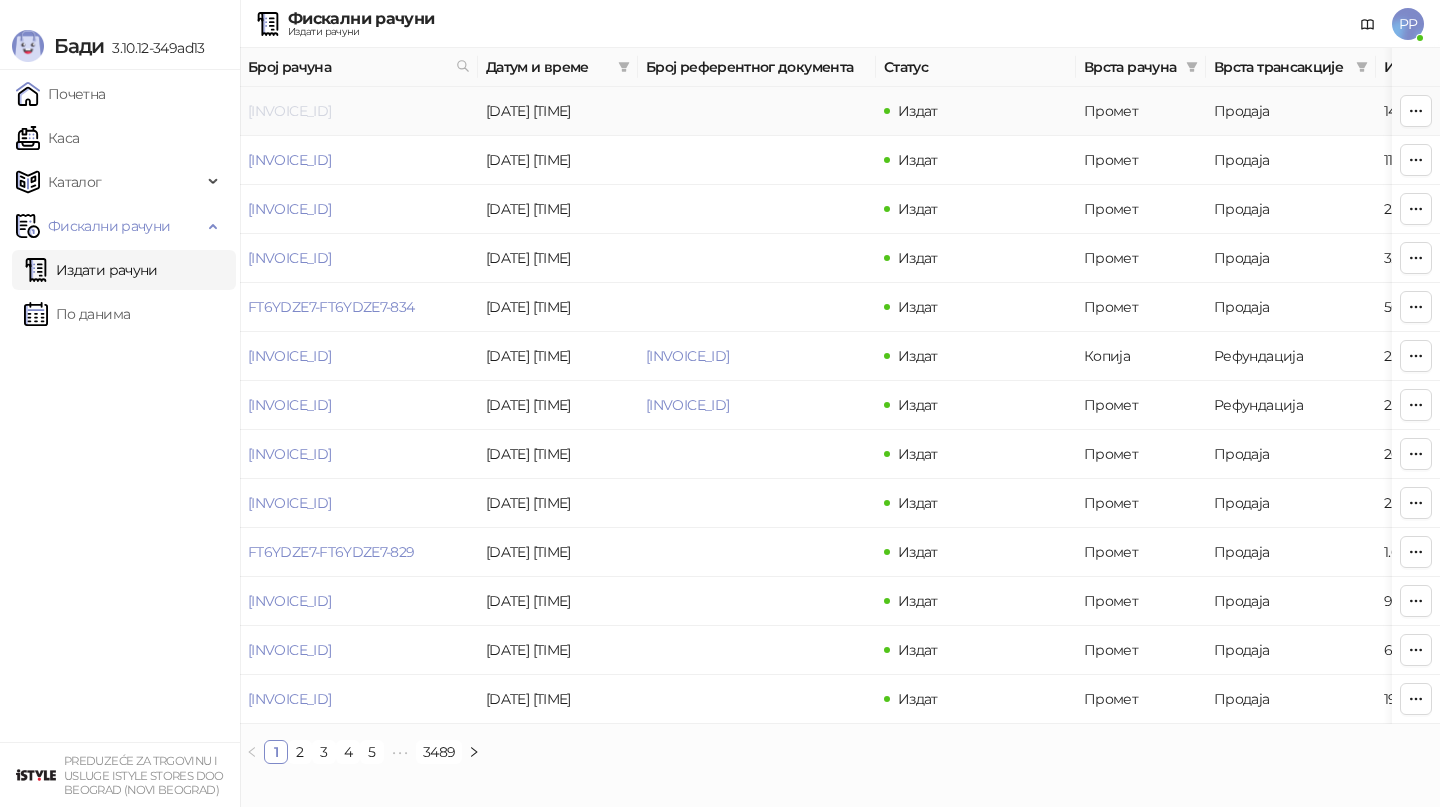 click on "[INVOICE_ID]" at bounding box center [289, 111] 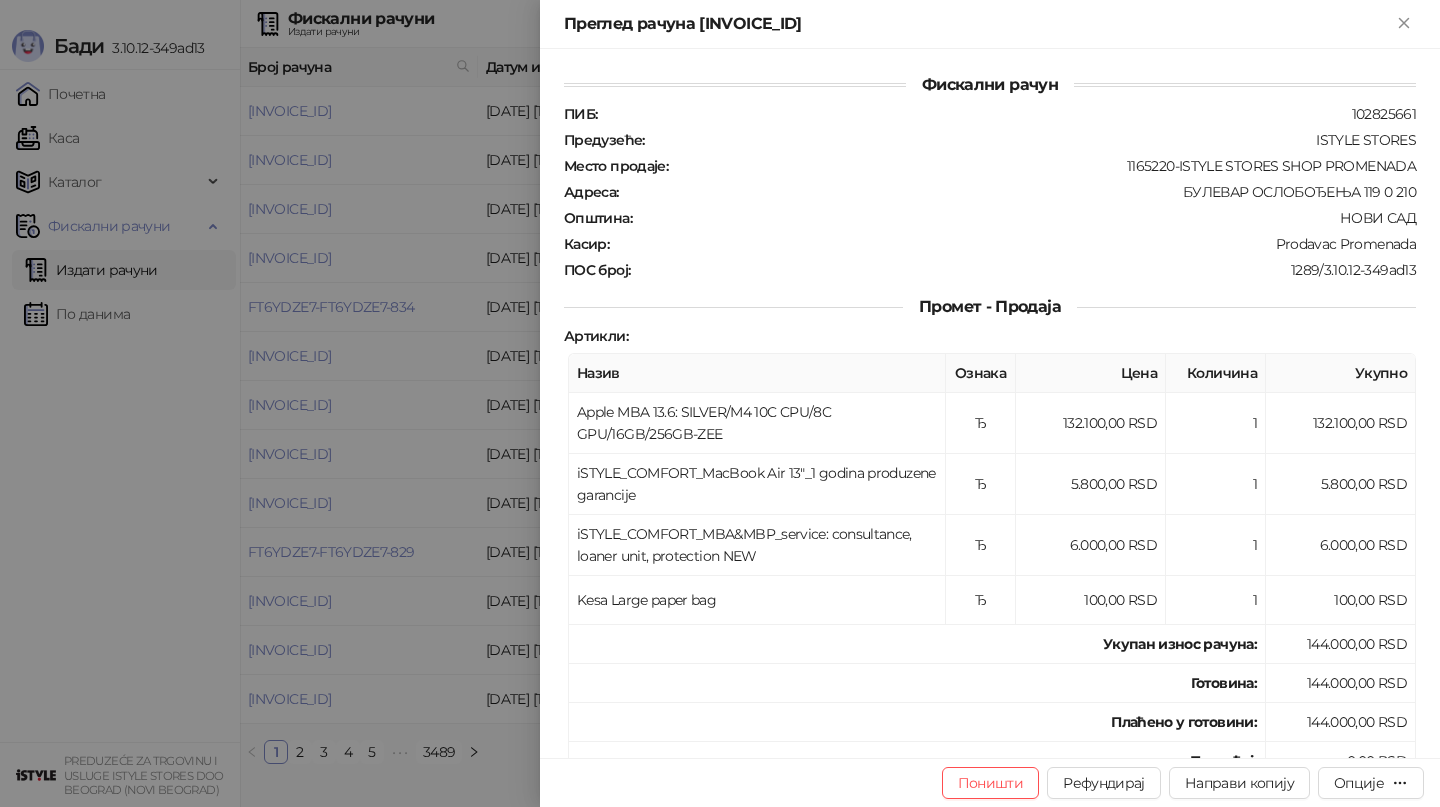 click at bounding box center (720, 403) 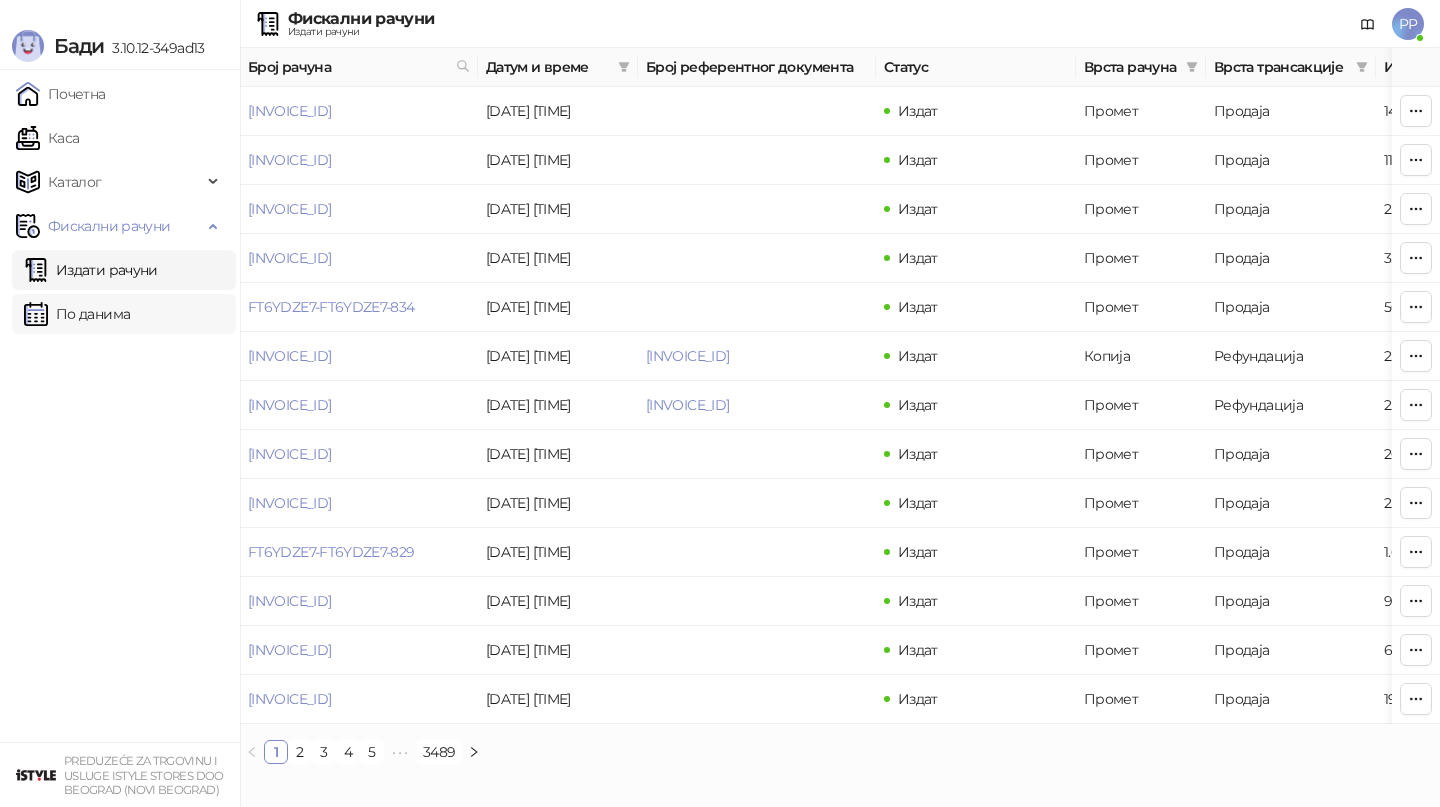 click on "По данима" at bounding box center [77, 314] 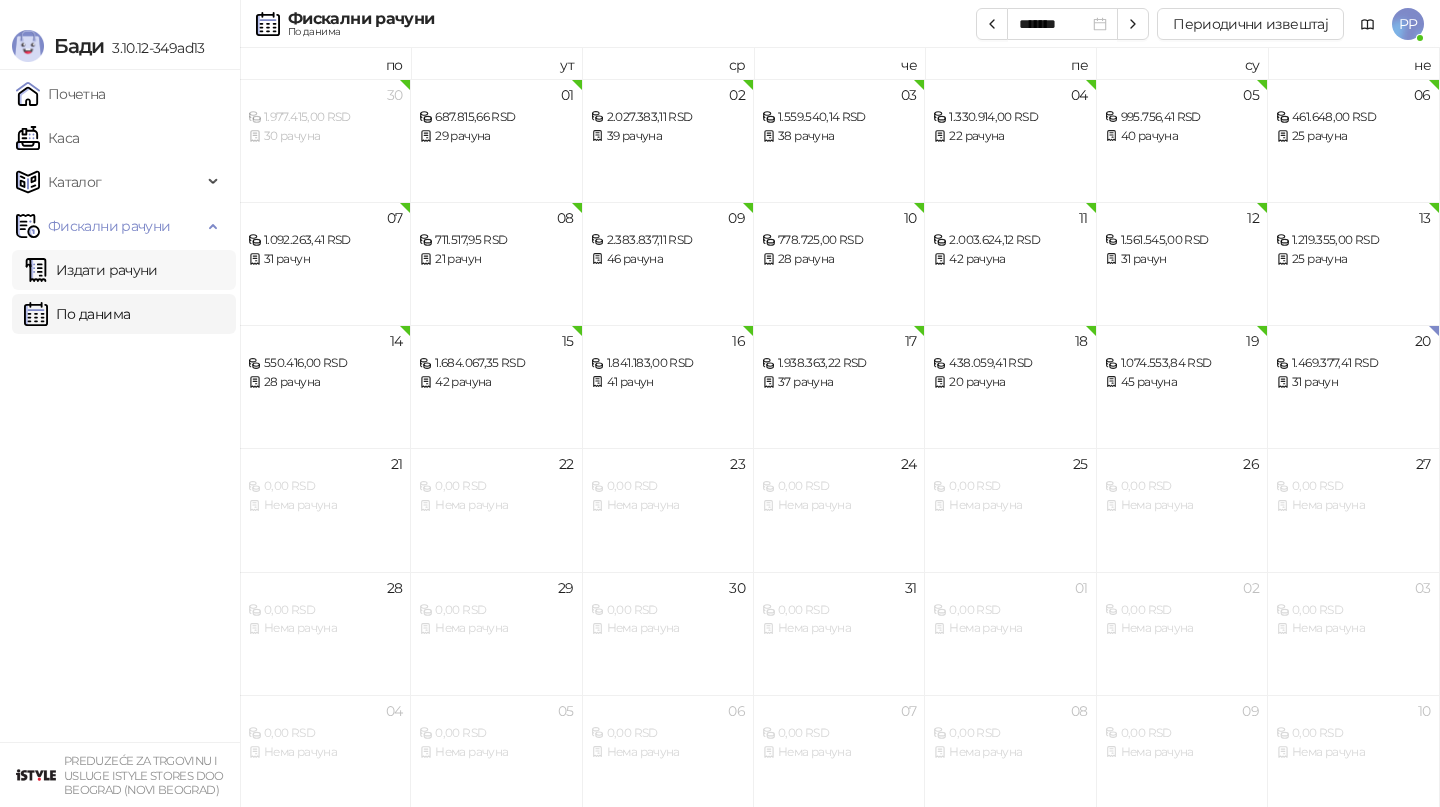 click on "Издати рачуни" at bounding box center [91, 270] 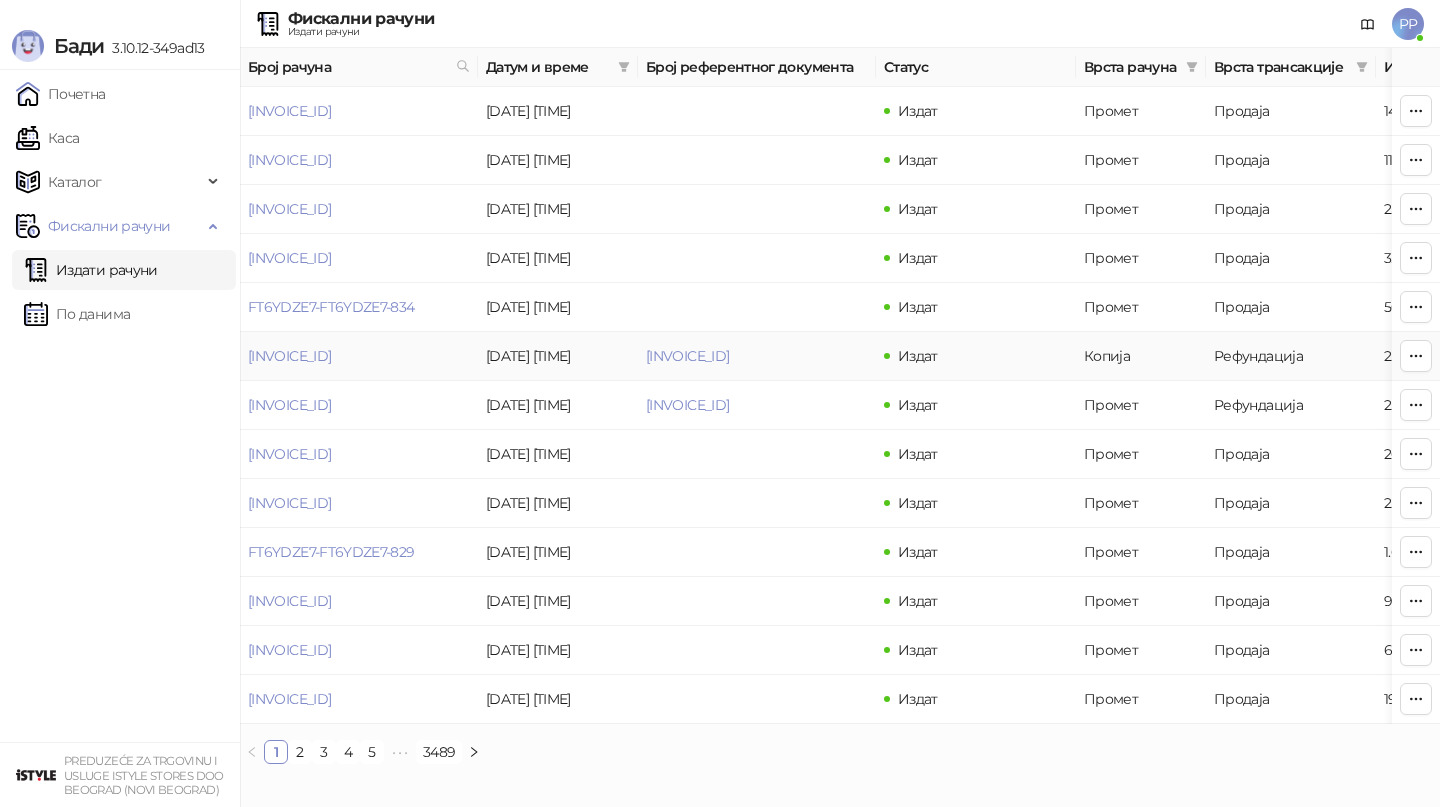 drag, startPoint x: 812, startPoint y: 336, endPoint x: 773, endPoint y: 332, distance: 39.20459 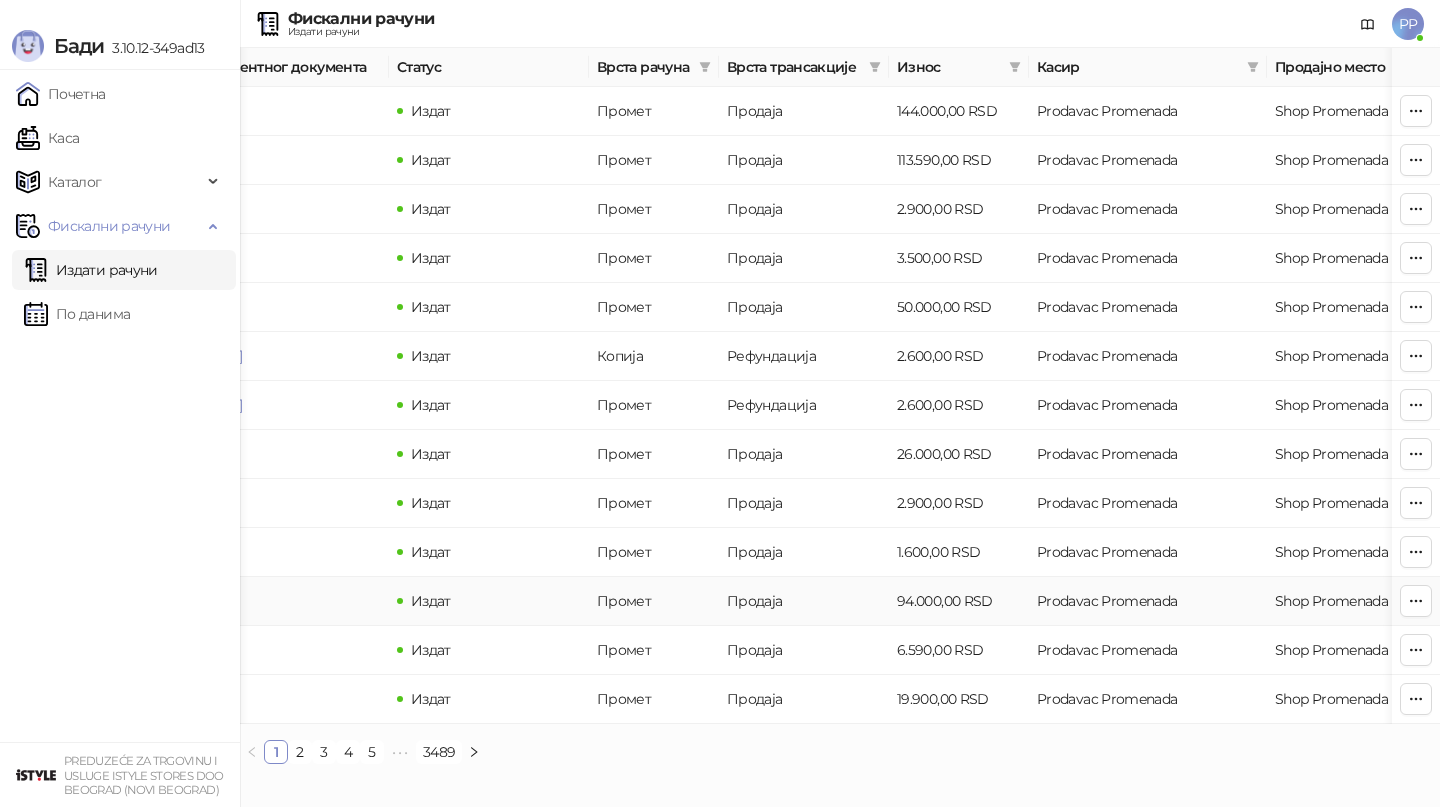 scroll, scrollTop: 0, scrollLeft: 466, axis: horizontal 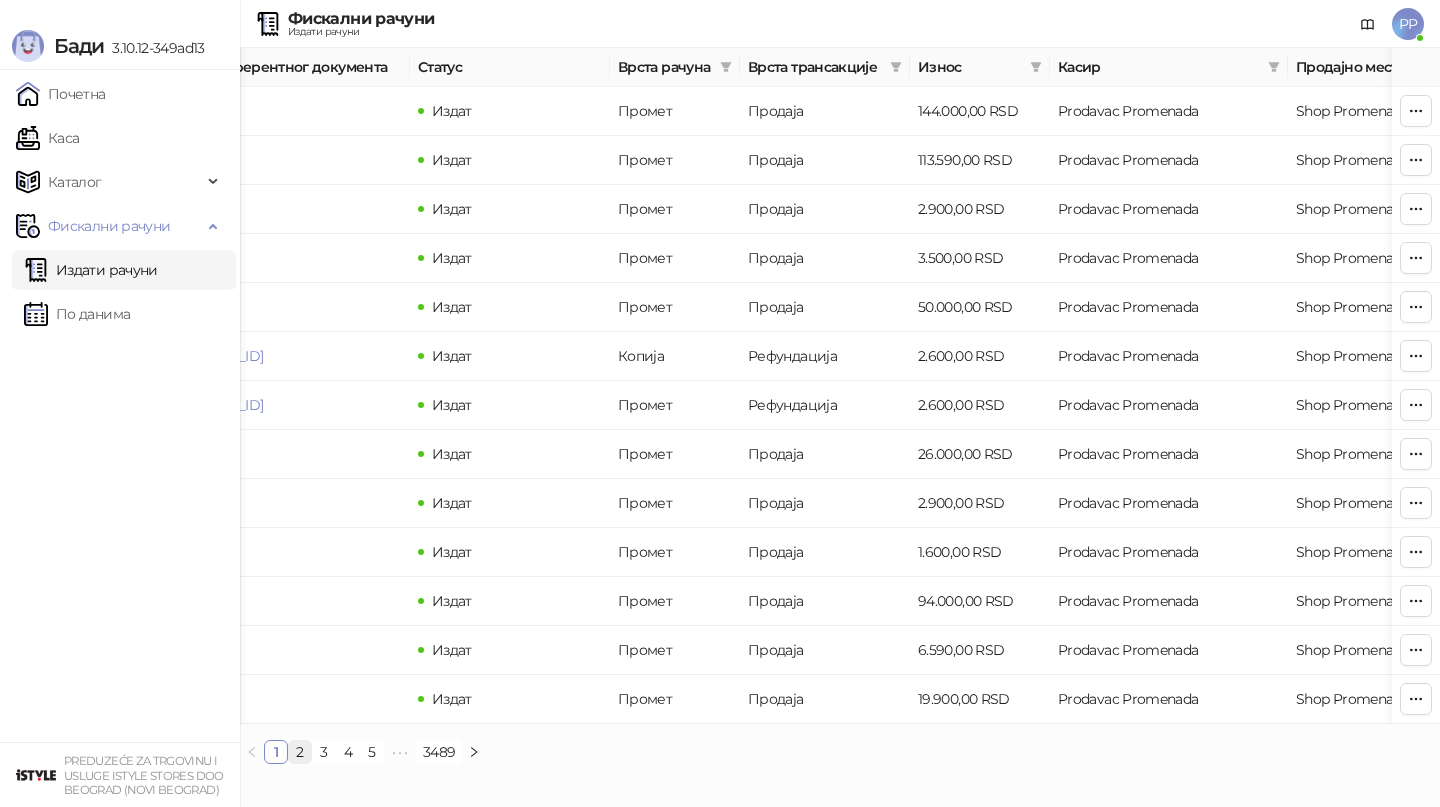 click on "2" at bounding box center [300, 752] 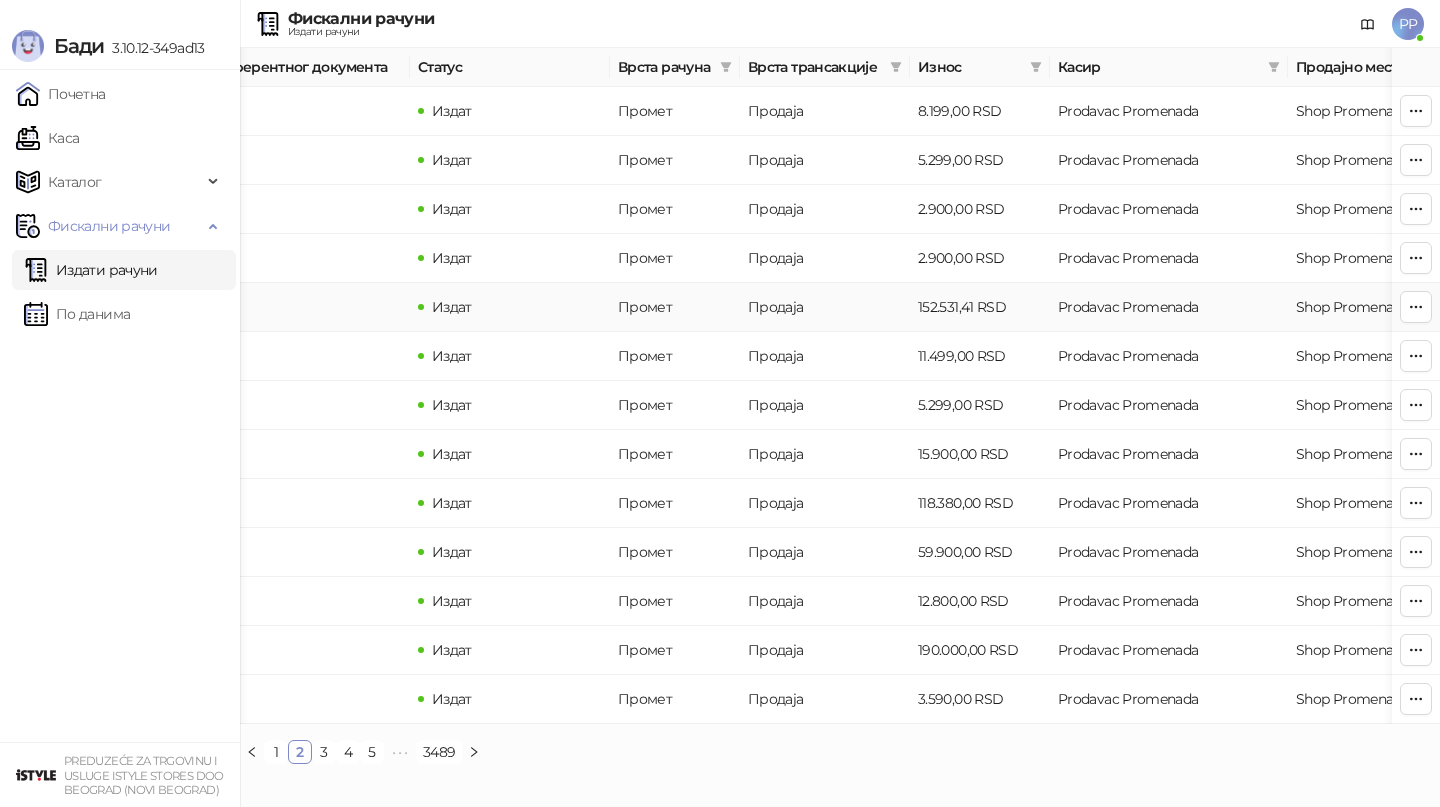 scroll, scrollTop: 0, scrollLeft: 20, axis: horizontal 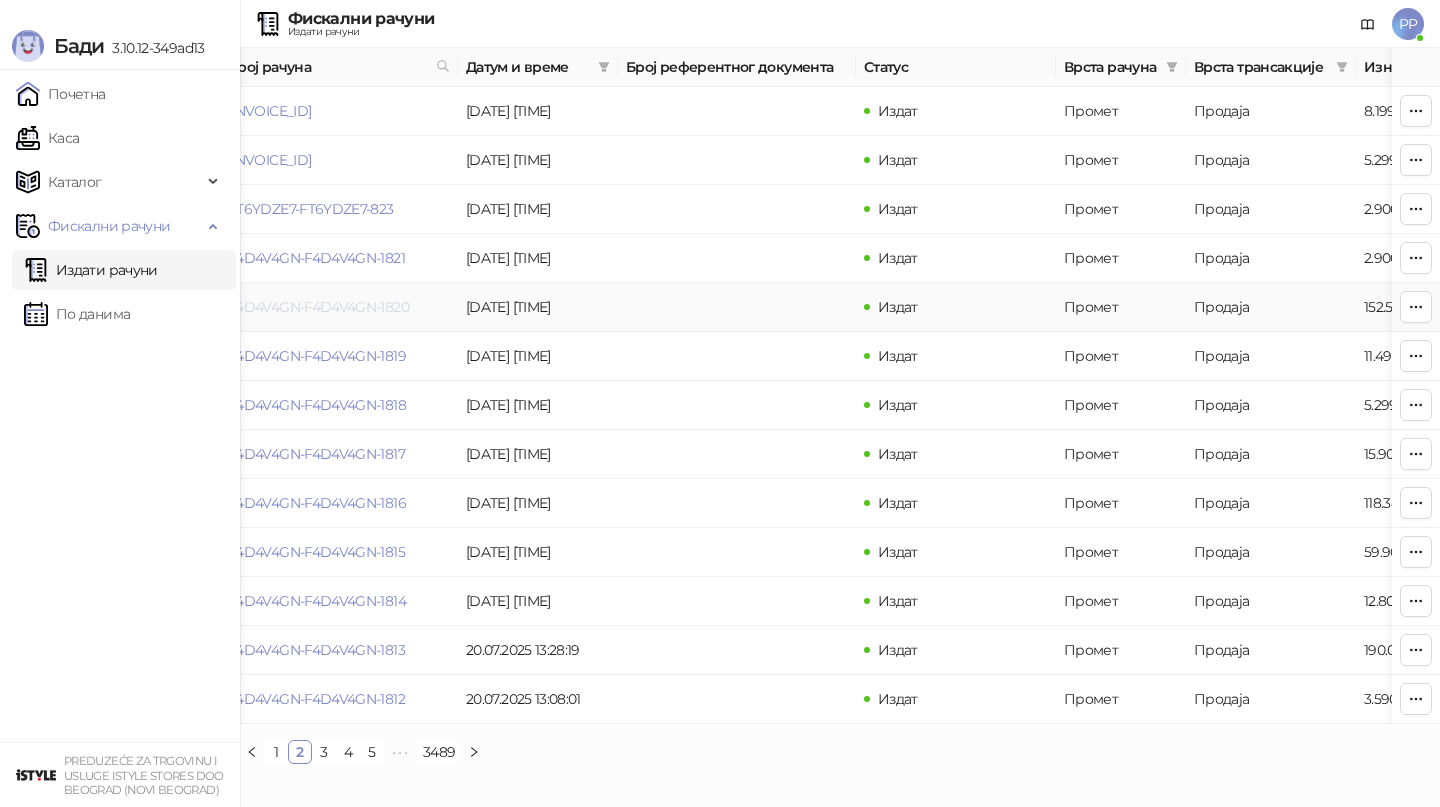 click on "F4D4V4GN-F4D4V4GN-1820" at bounding box center (318, 307) 